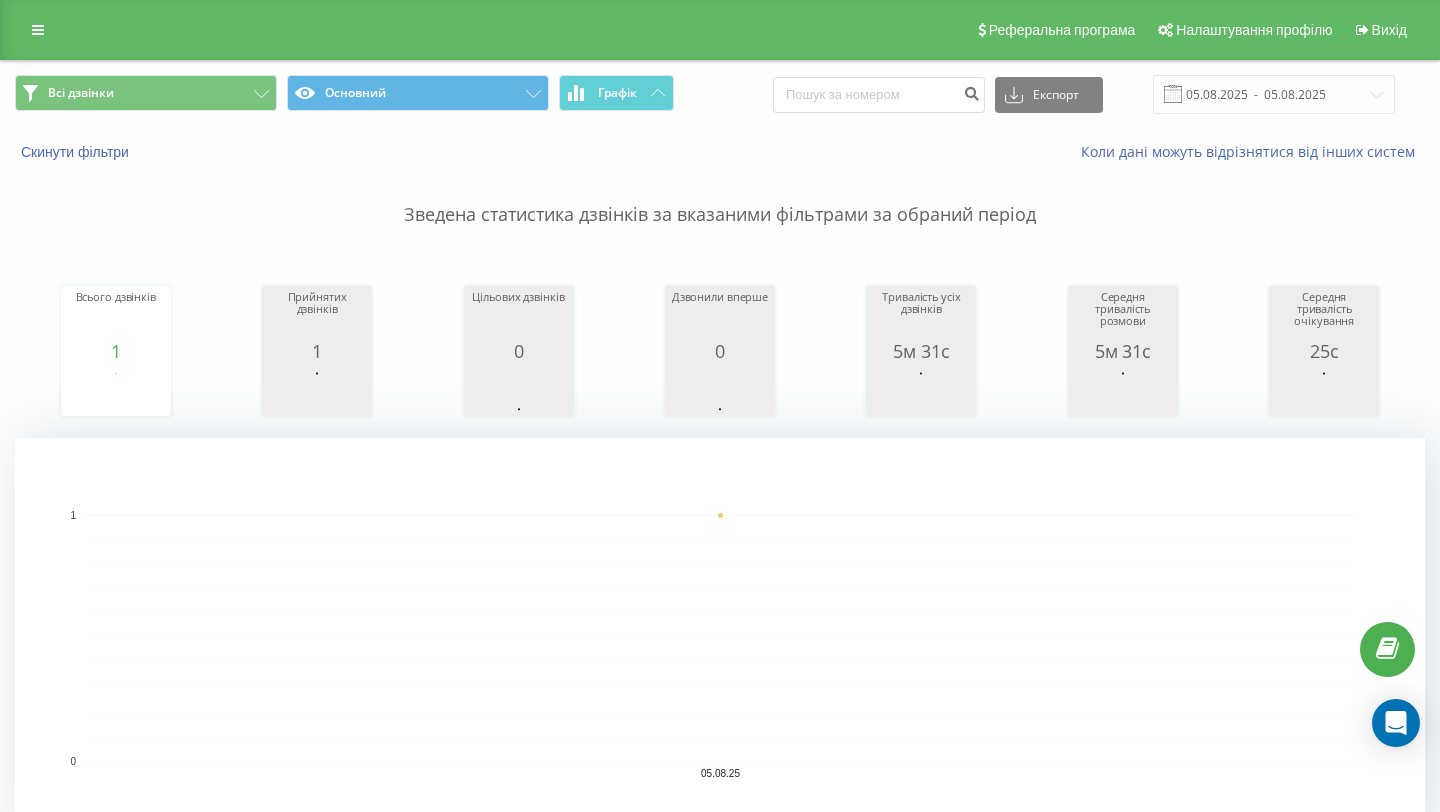 scroll, scrollTop: 0, scrollLeft: 0, axis: both 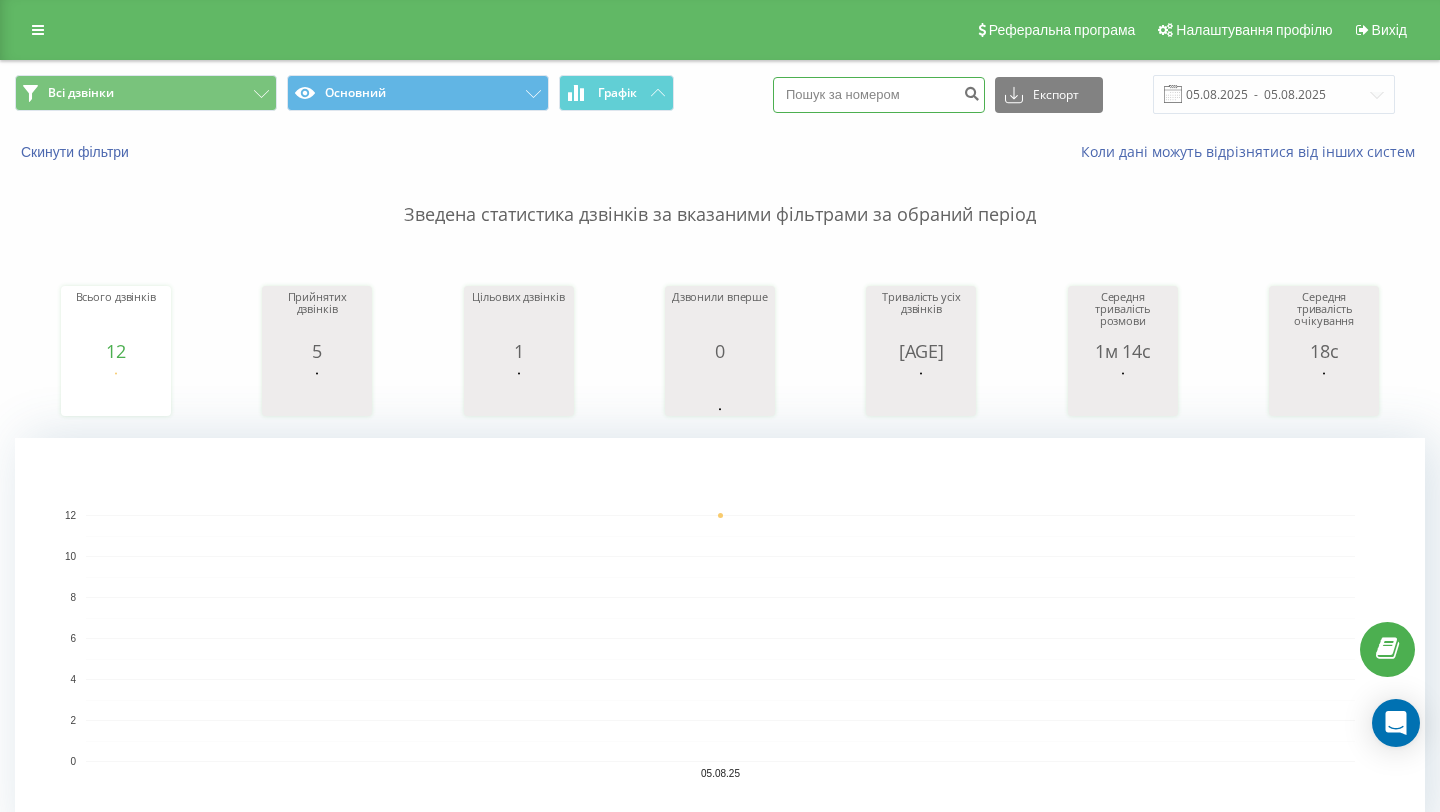 click at bounding box center [879, 95] 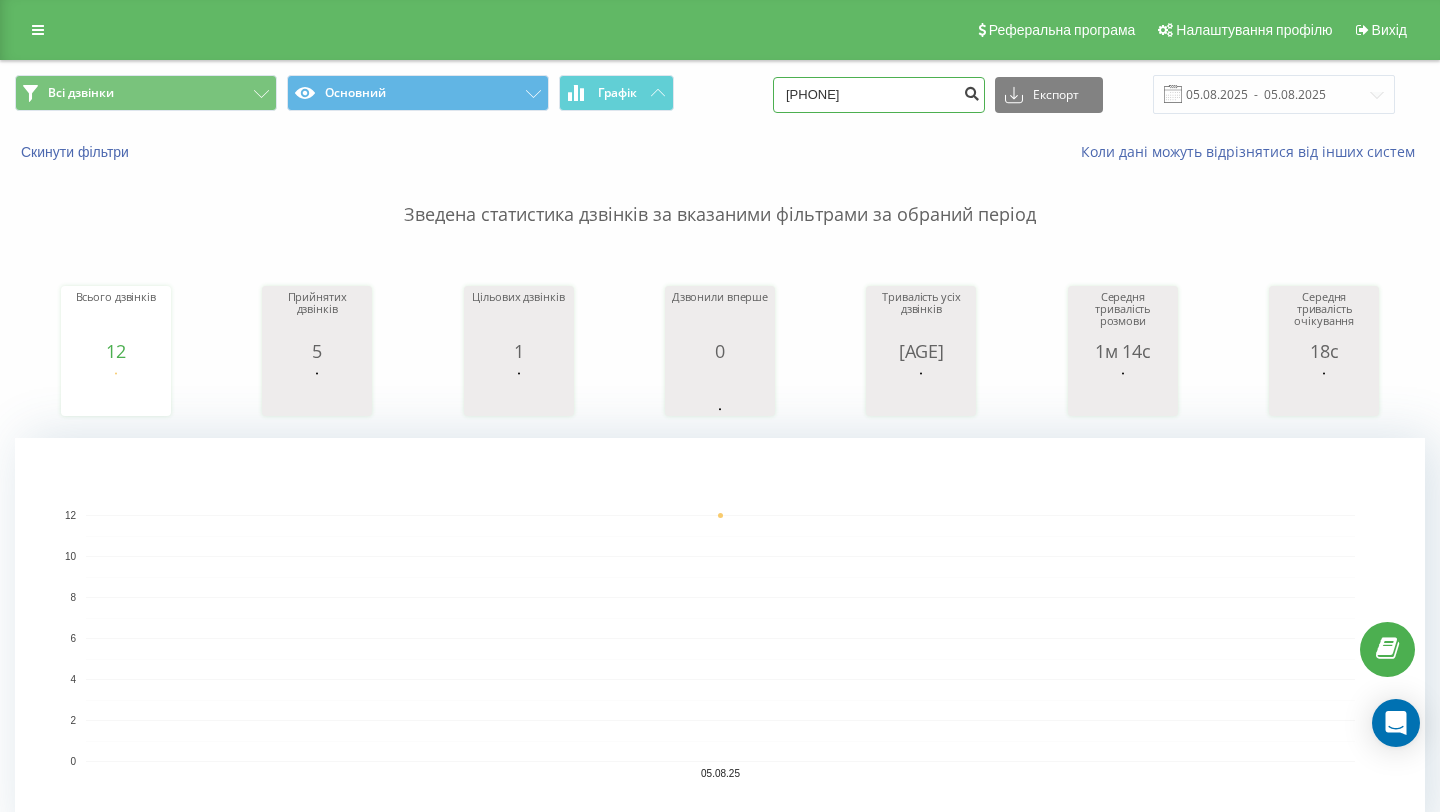 type on "0937161568" 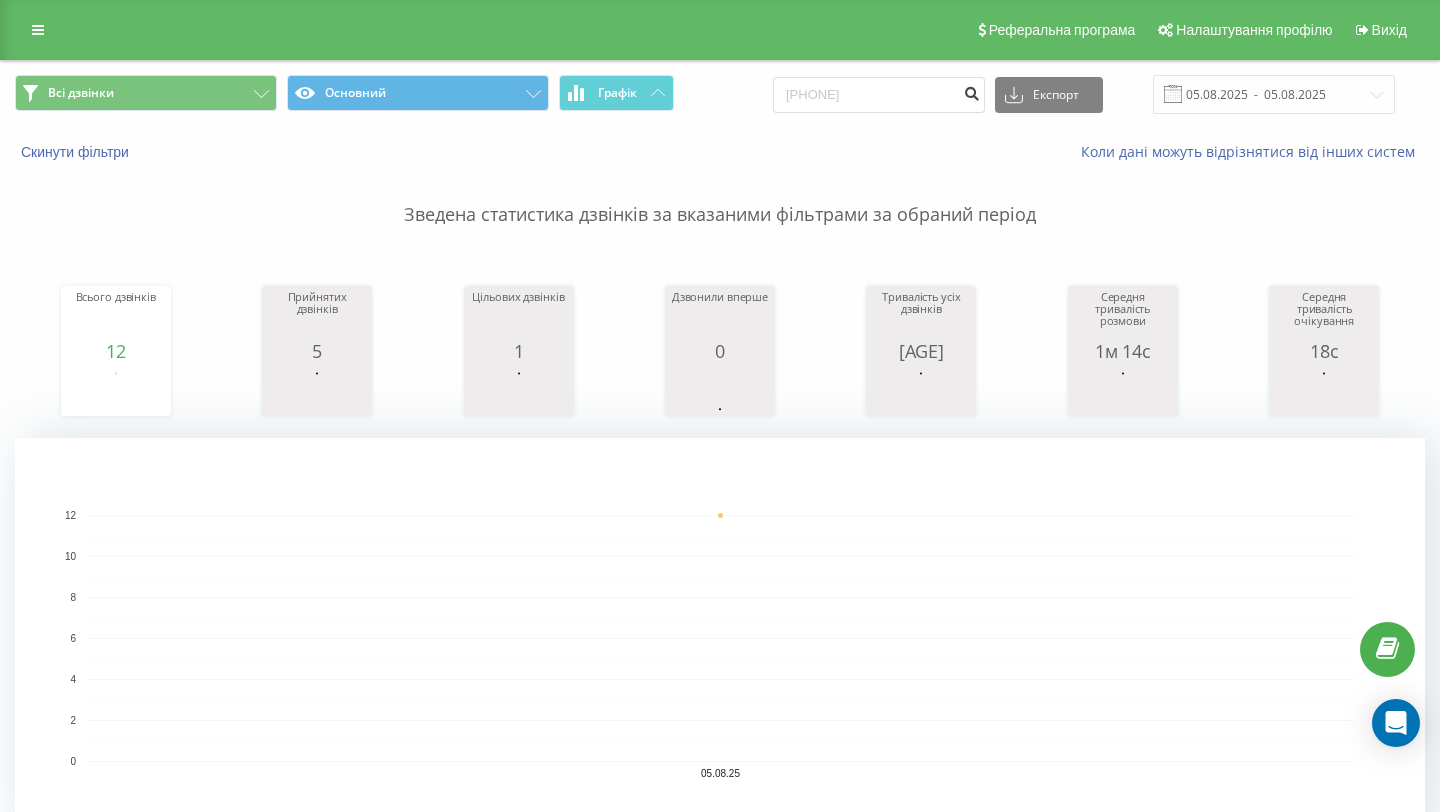 click at bounding box center (971, 91) 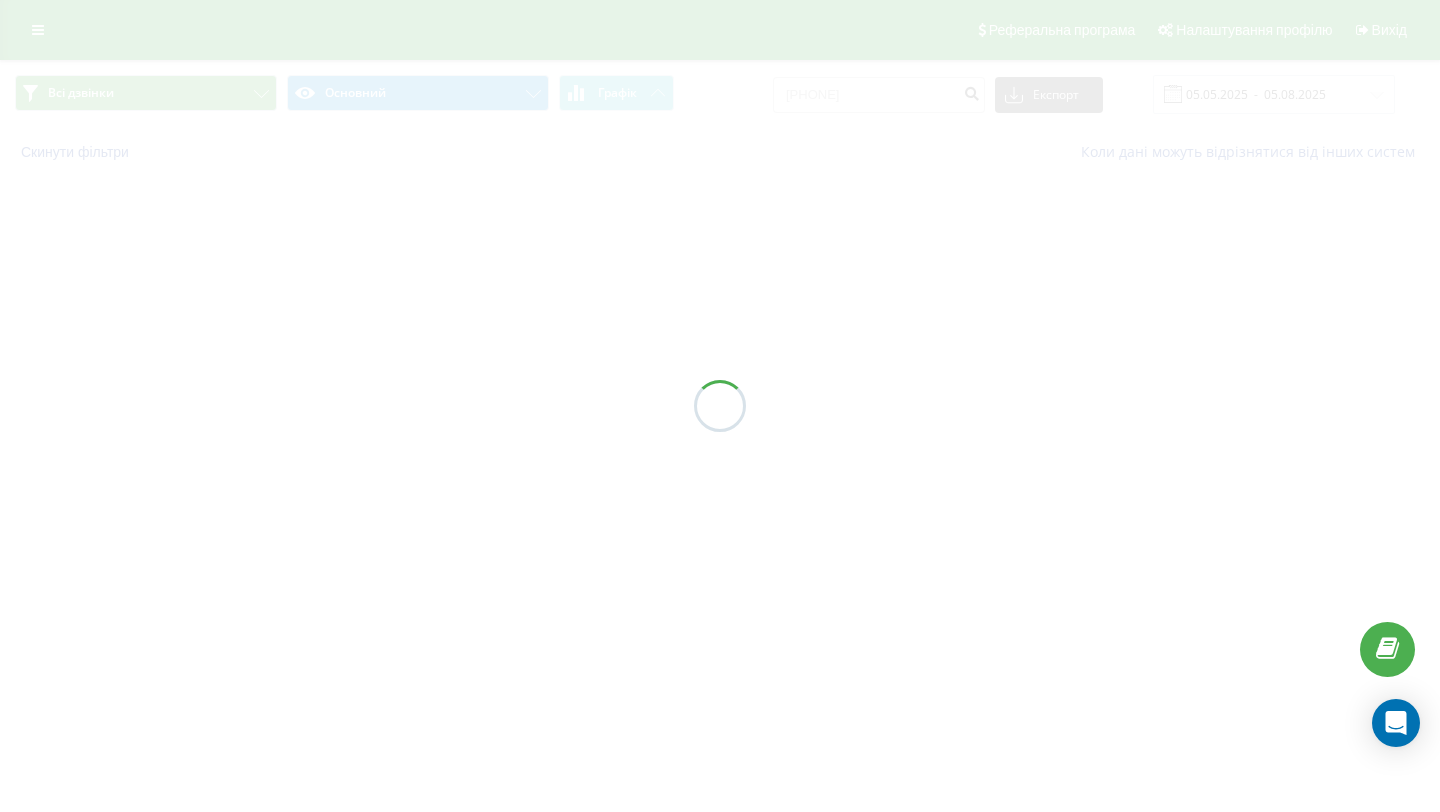 scroll, scrollTop: 0, scrollLeft: 0, axis: both 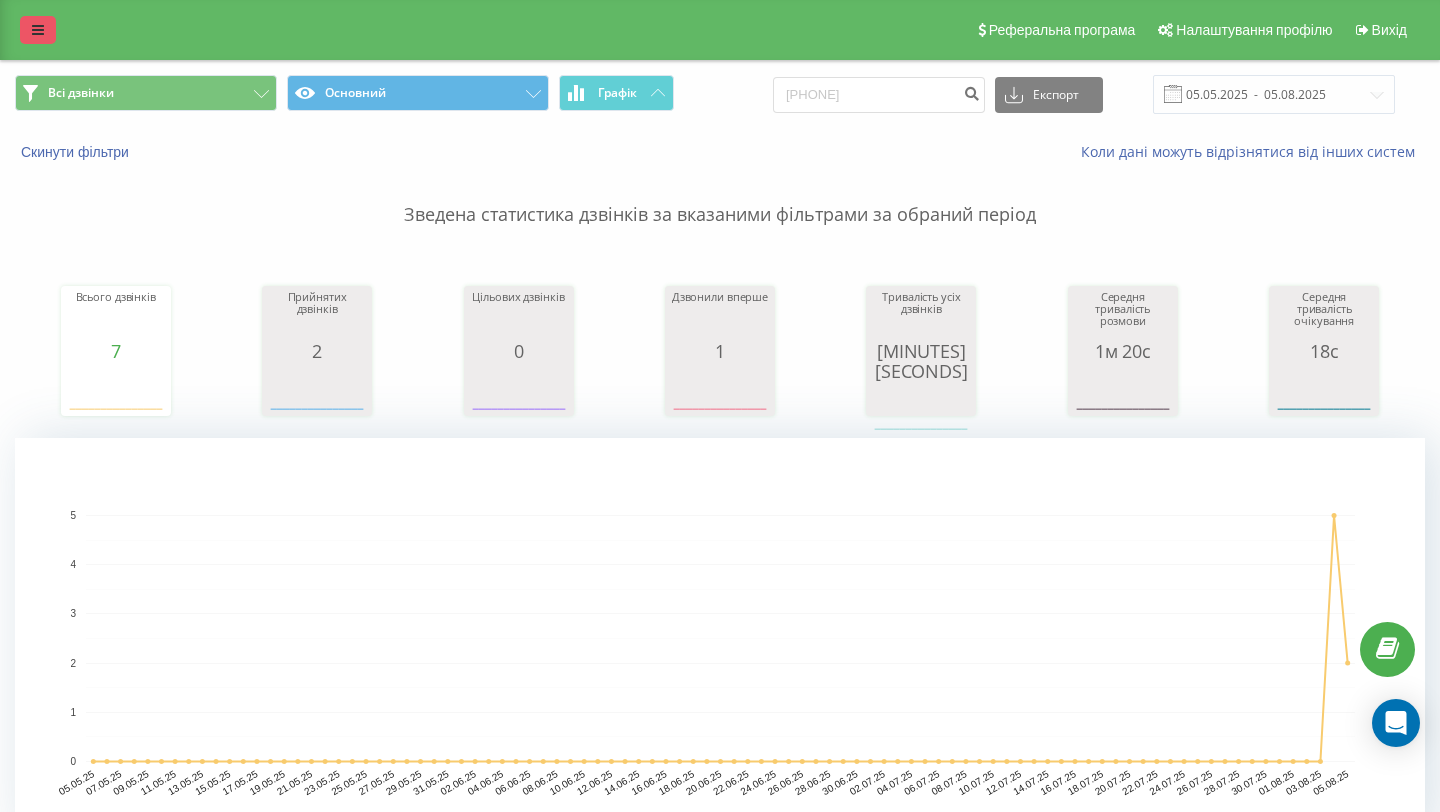 click at bounding box center (38, 30) 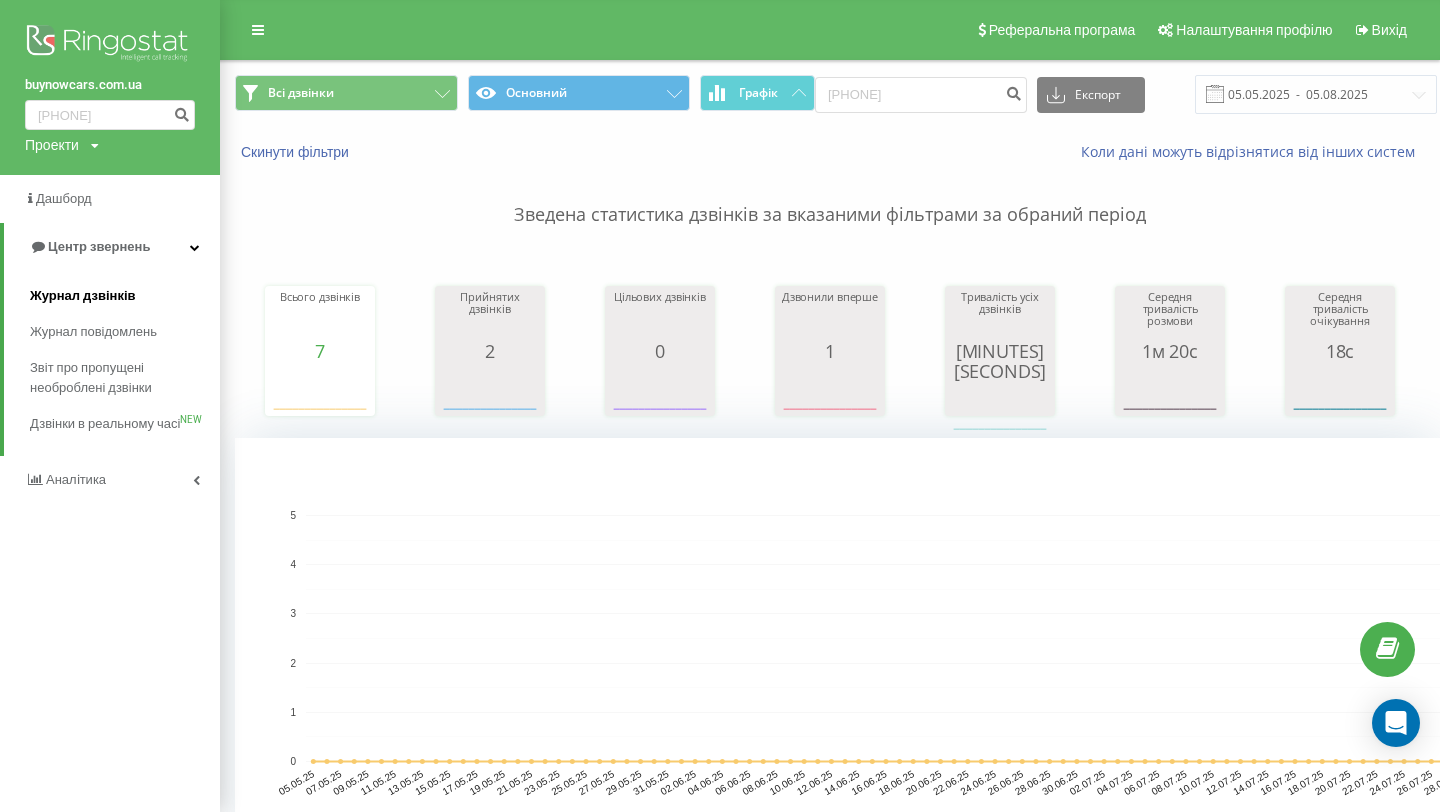 click on "Журнал дзвінків" at bounding box center [83, 296] 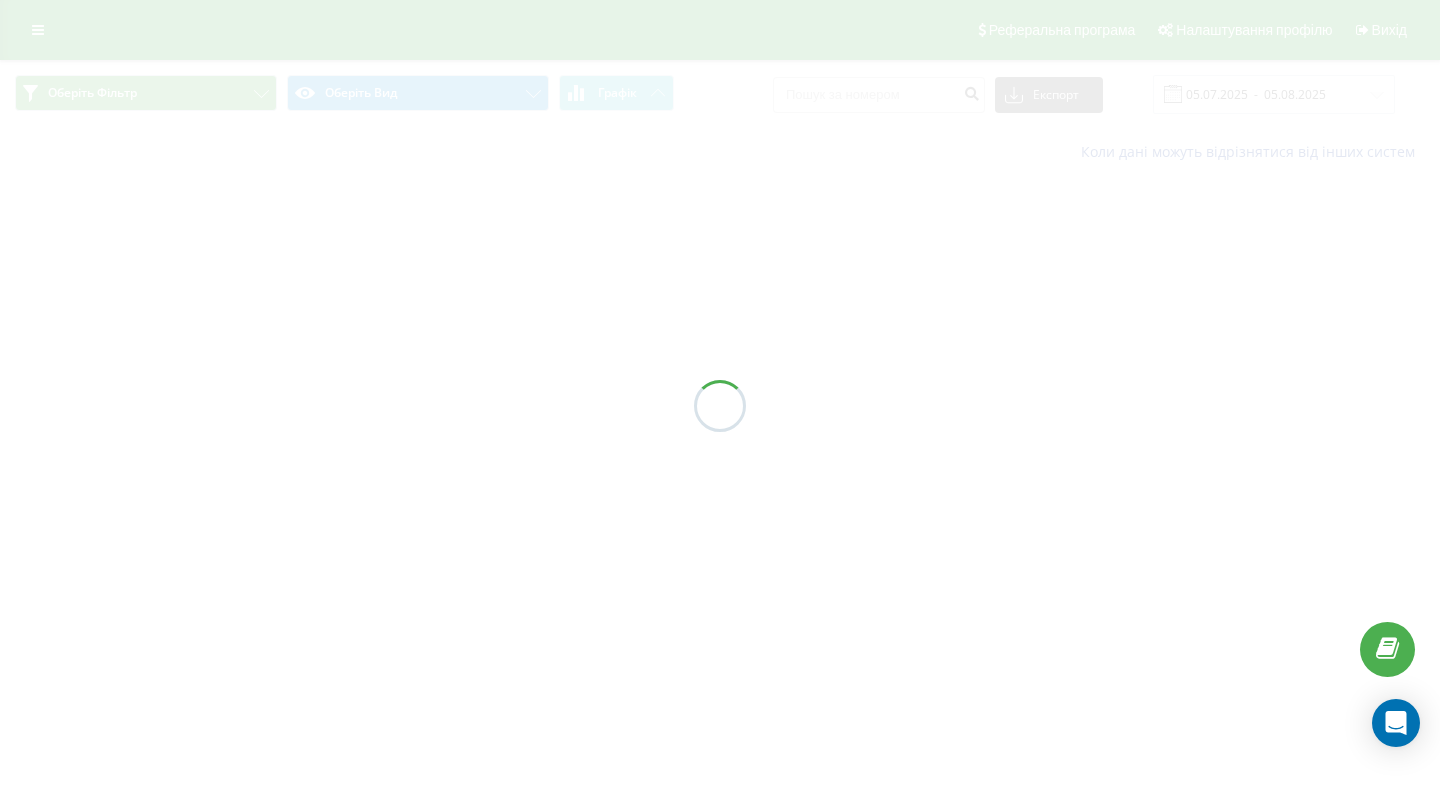 scroll, scrollTop: 0, scrollLeft: 0, axis: both 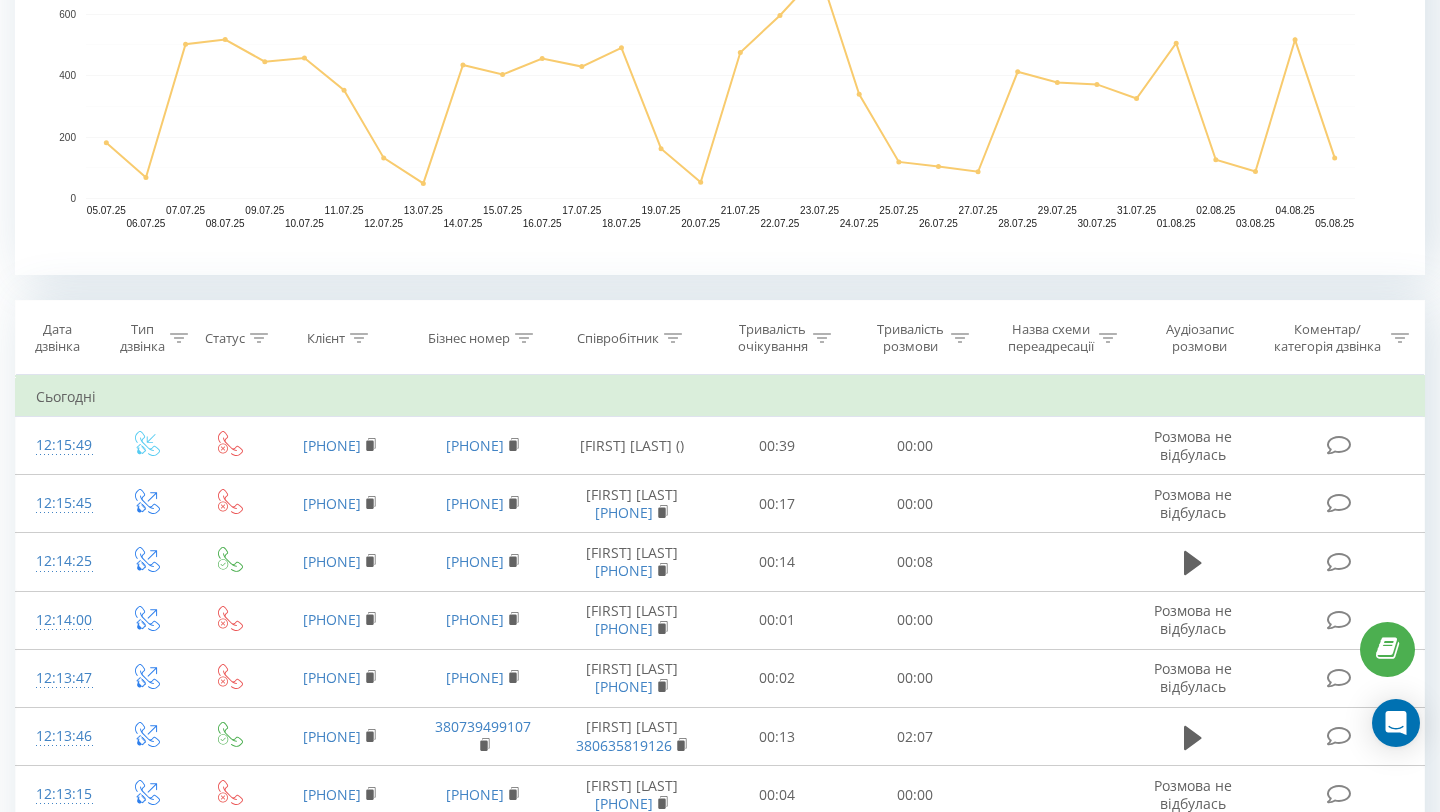 click 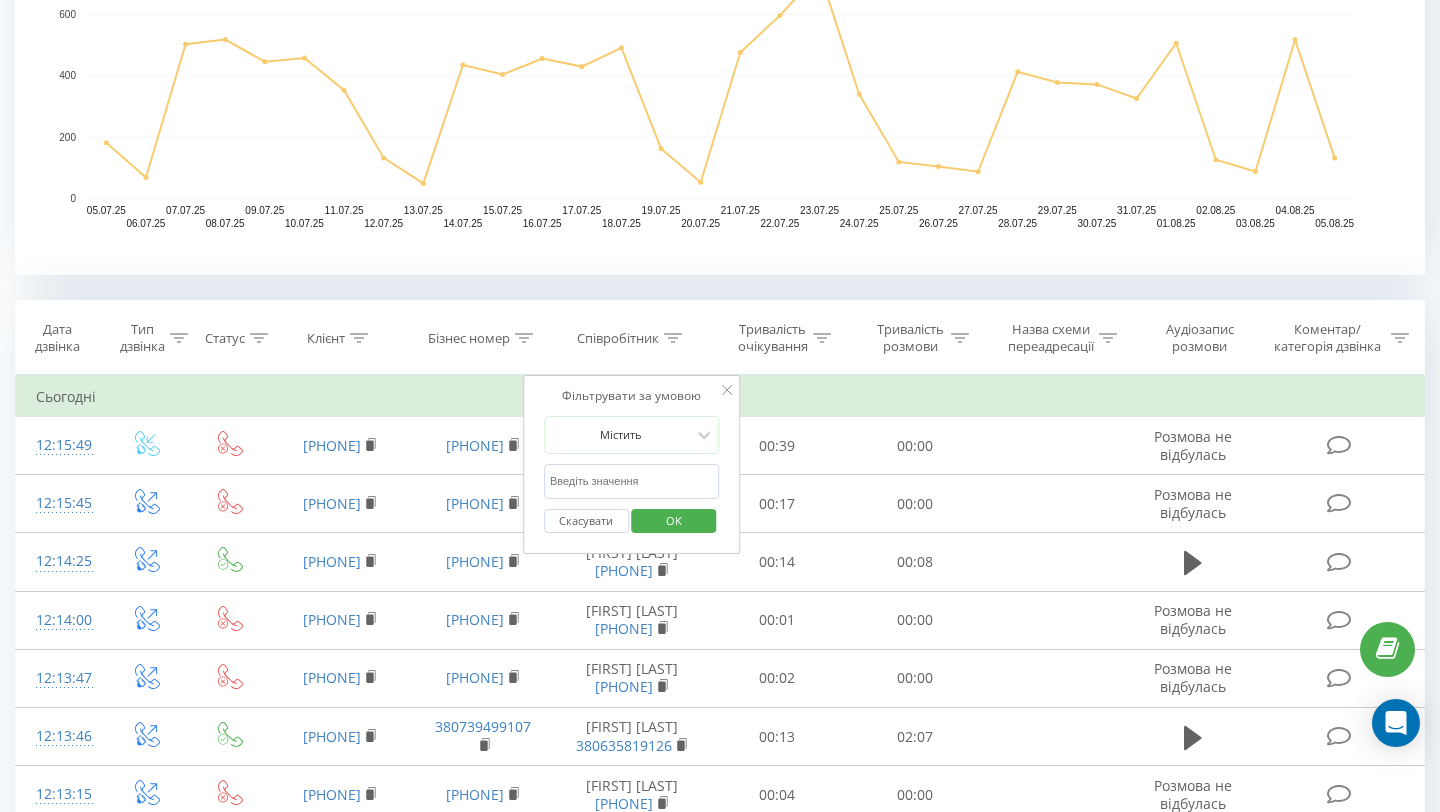 click at bounding box center (632, 481) 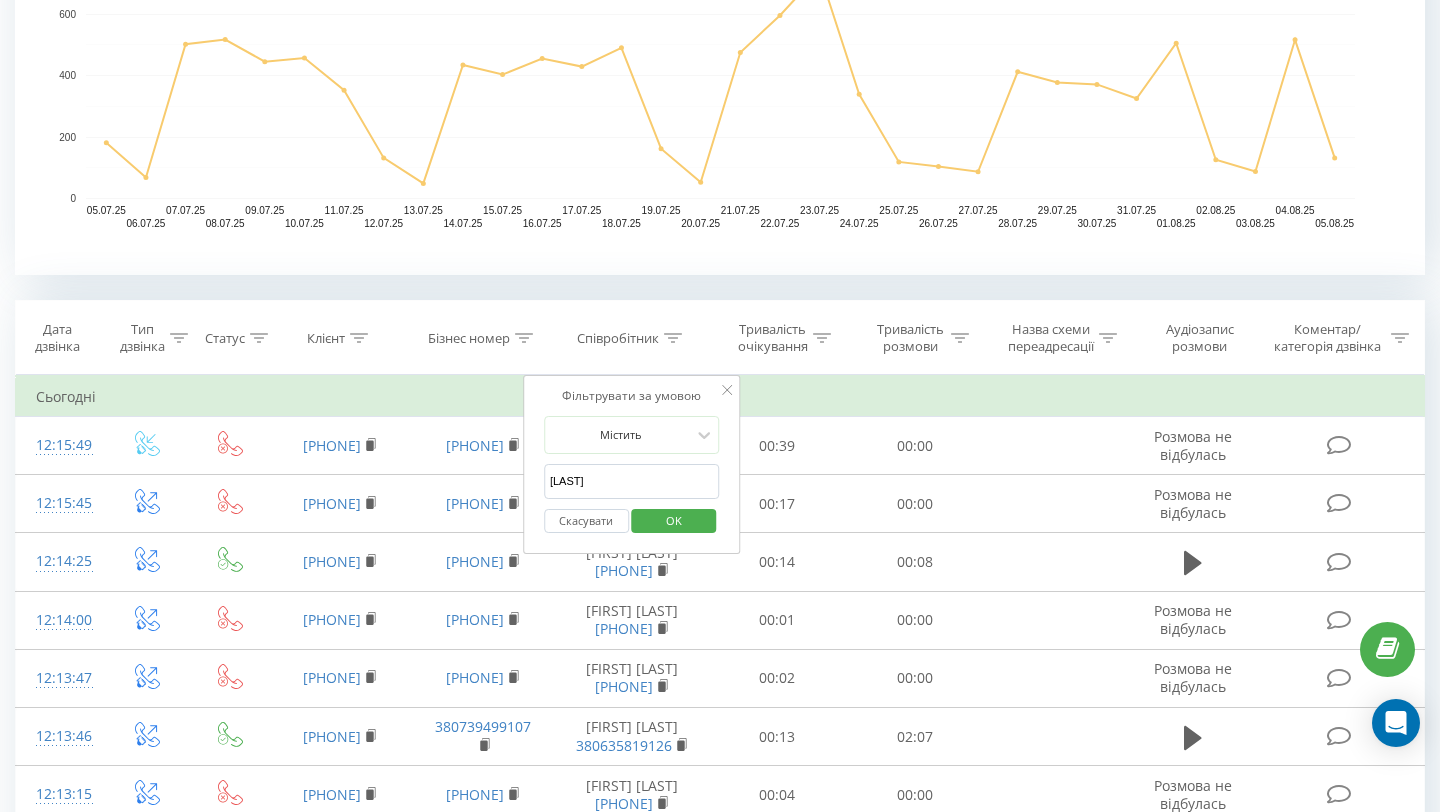 click on "OK" at bounding box center (674, 520) 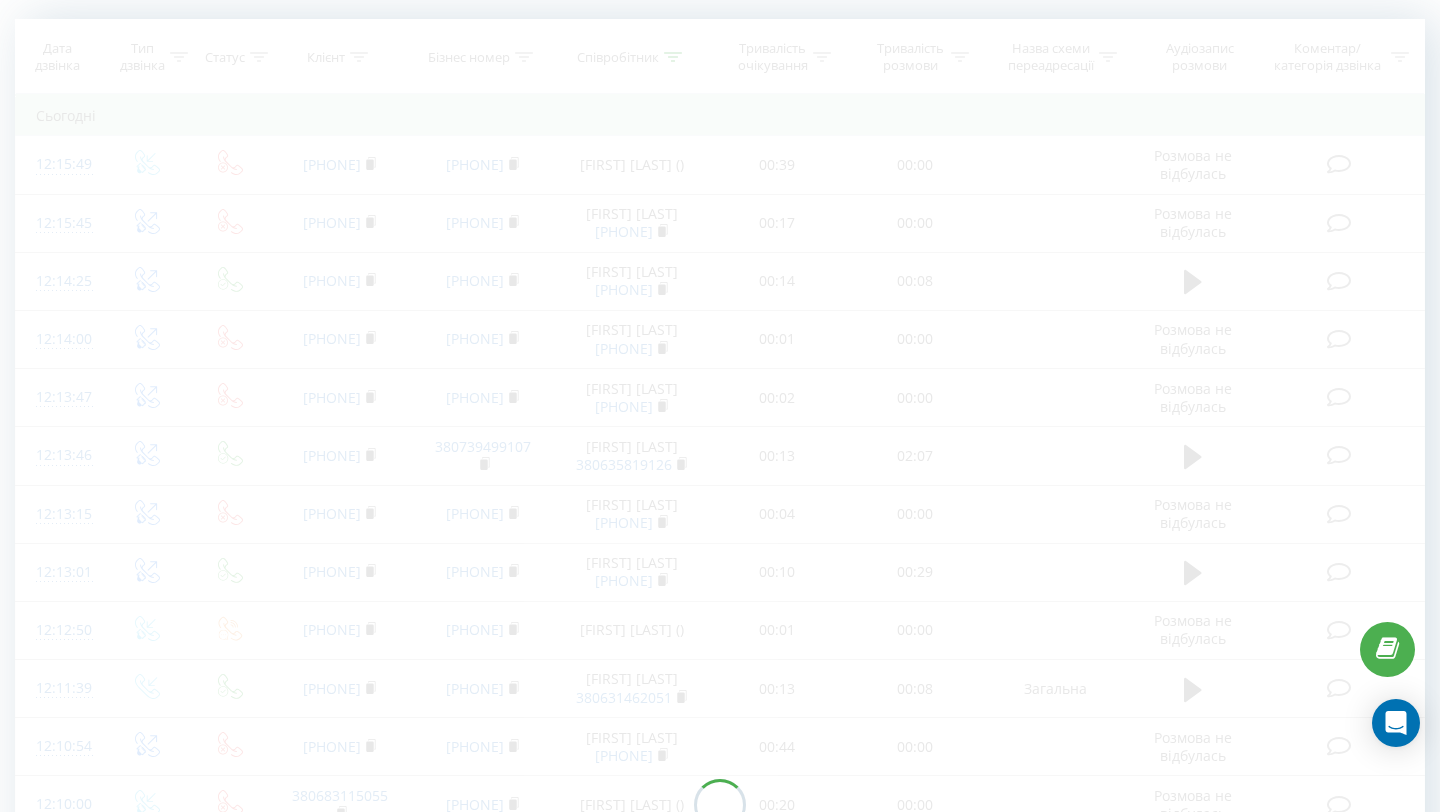 scroll, scrollTop: 418, scrollLeft: 0, axis: vertical 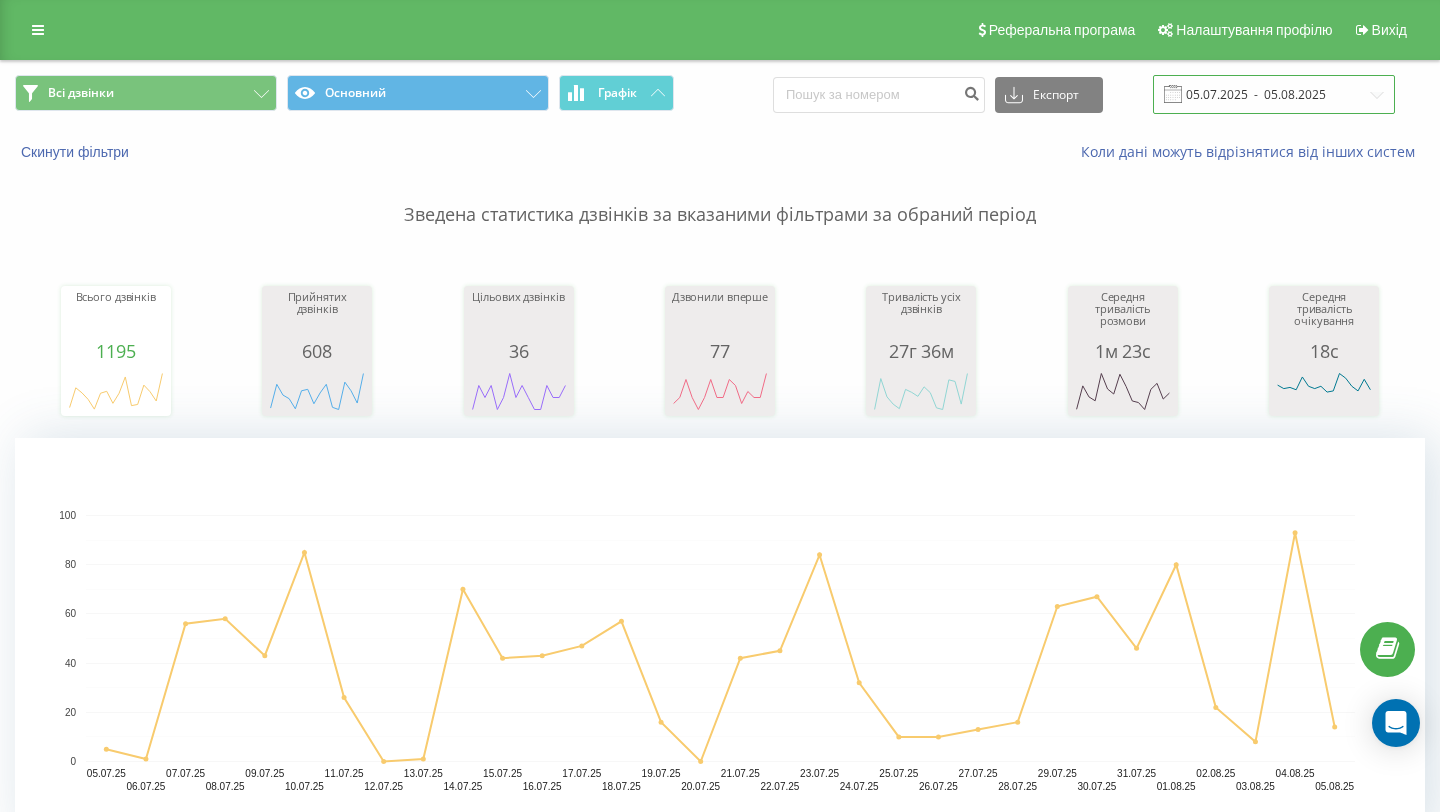 click on "05.07.2025  -  05.08.2025" at bounding box center (1274, 94) 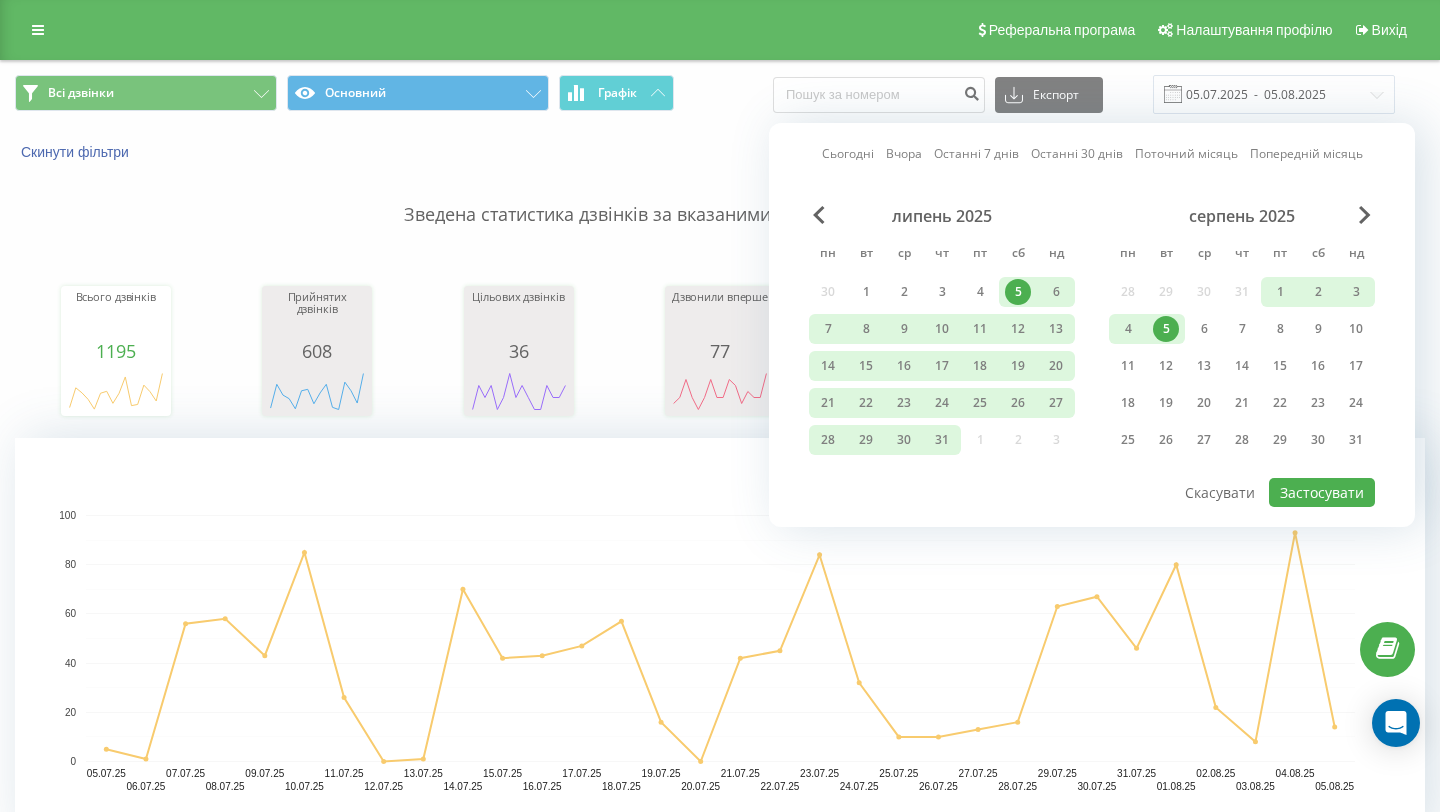 click on "5" at bounding box center (1166, 329) 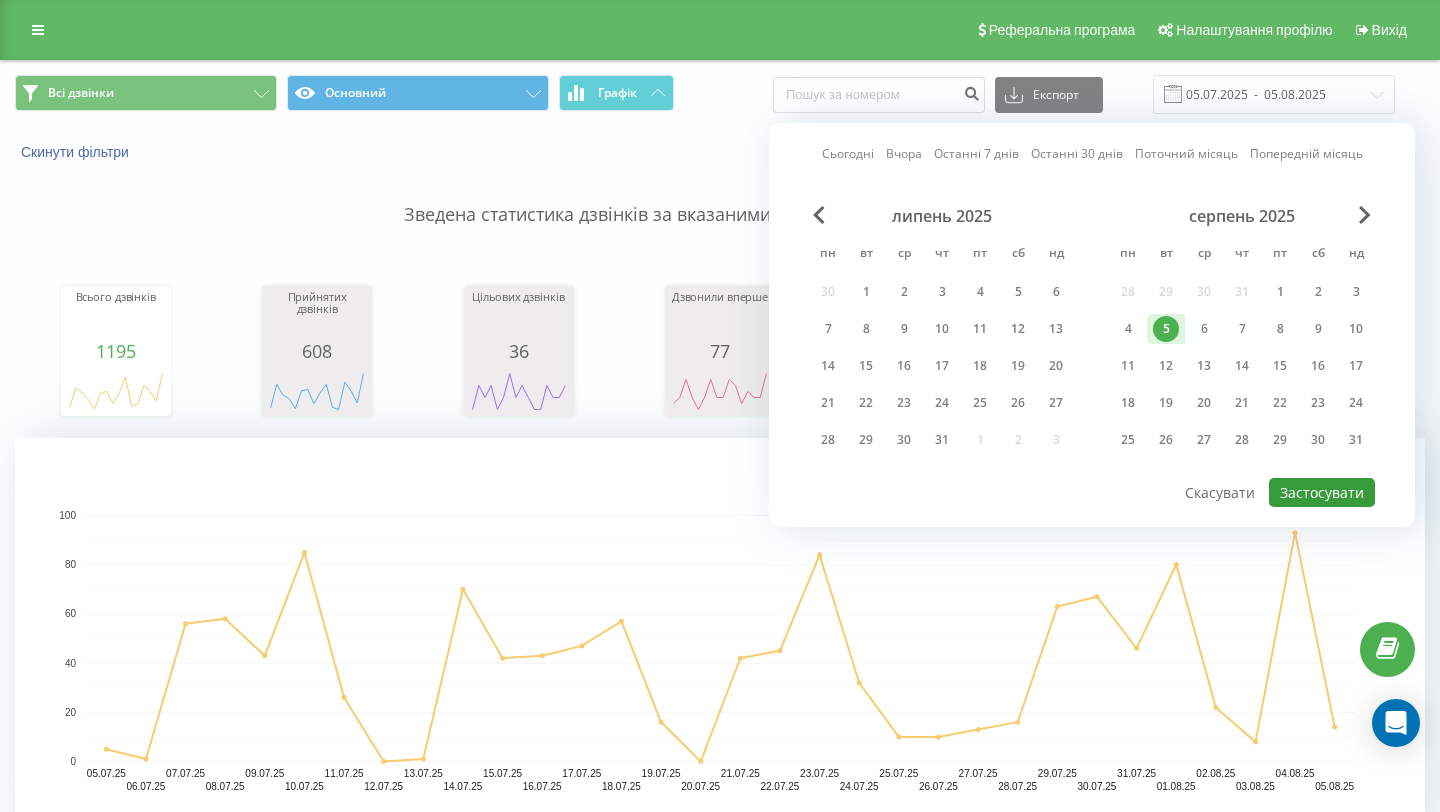 click on "Застосувати" at bounding box center (1322, 492) 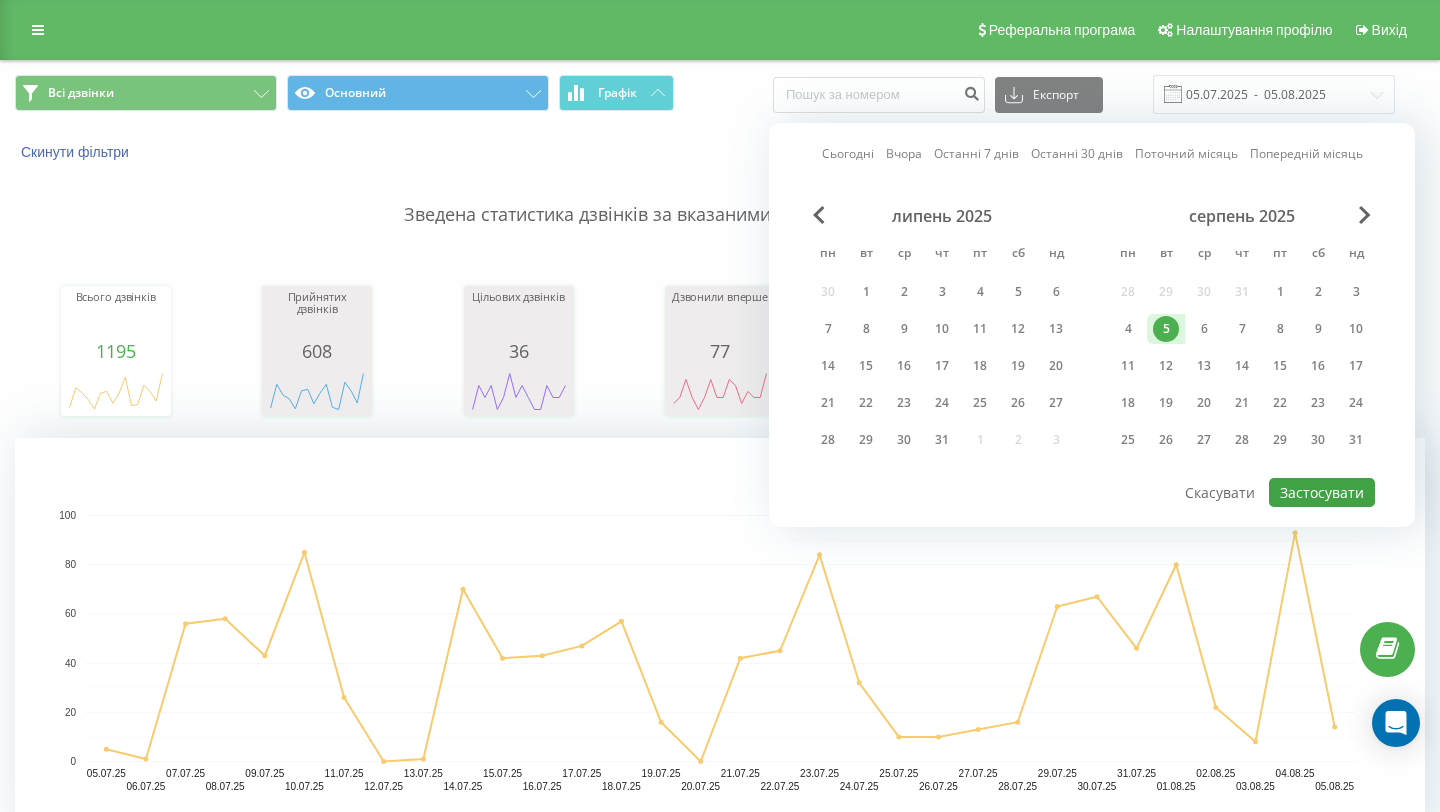 type on "05.08.2025  -  05.08.2025" 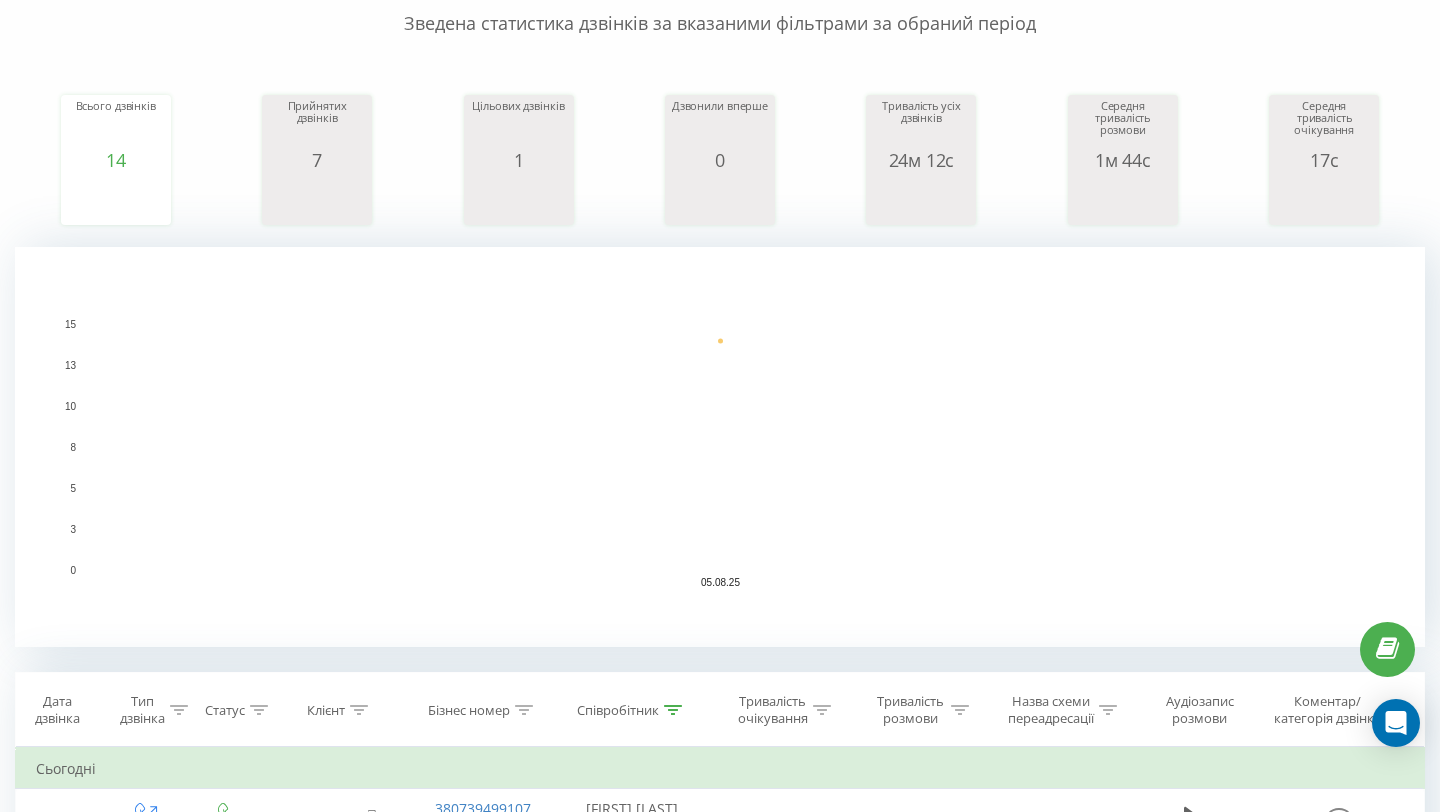 scroll, scrollTop: 199, scrollLeft: 0, axis: vertical 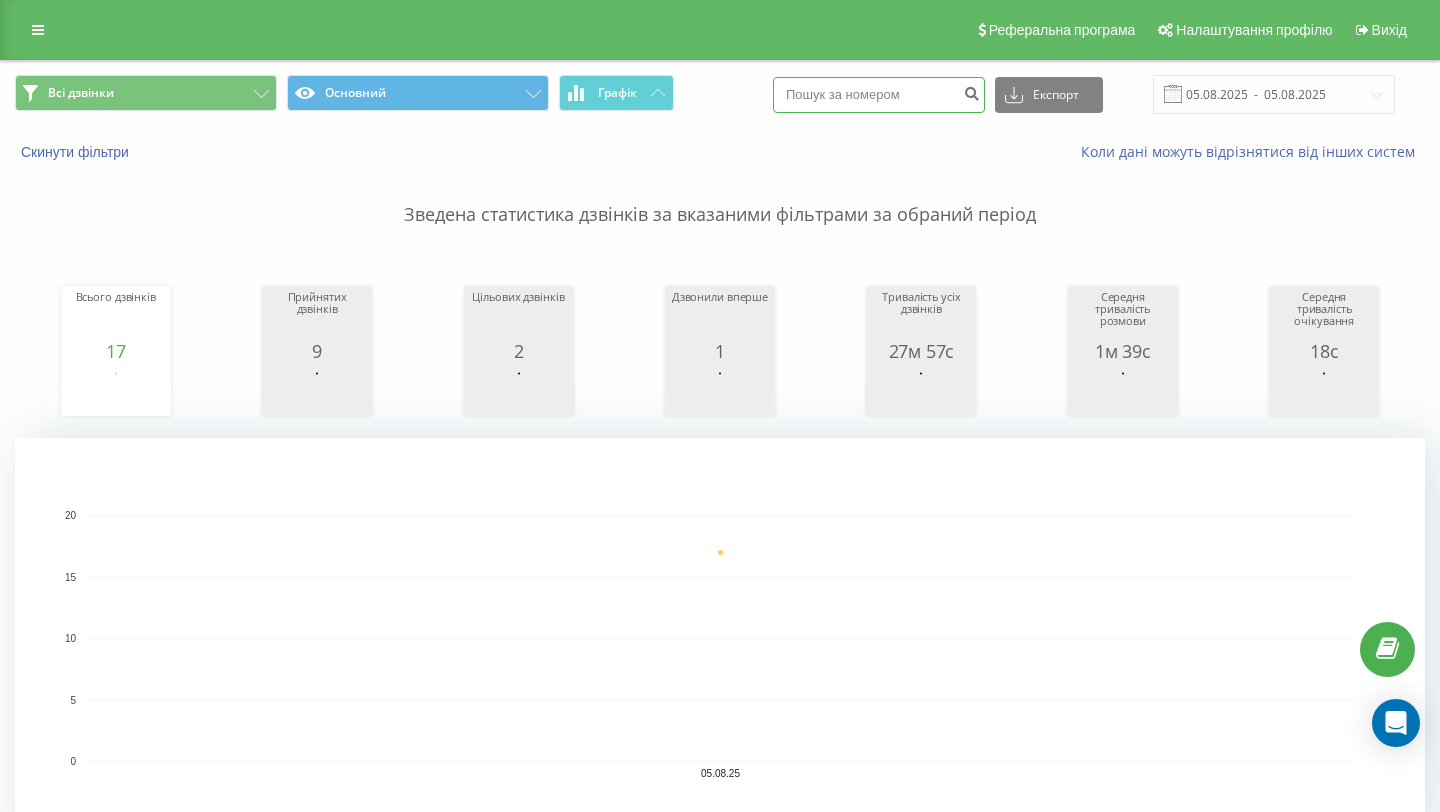 click at bounding box center (879, 95) 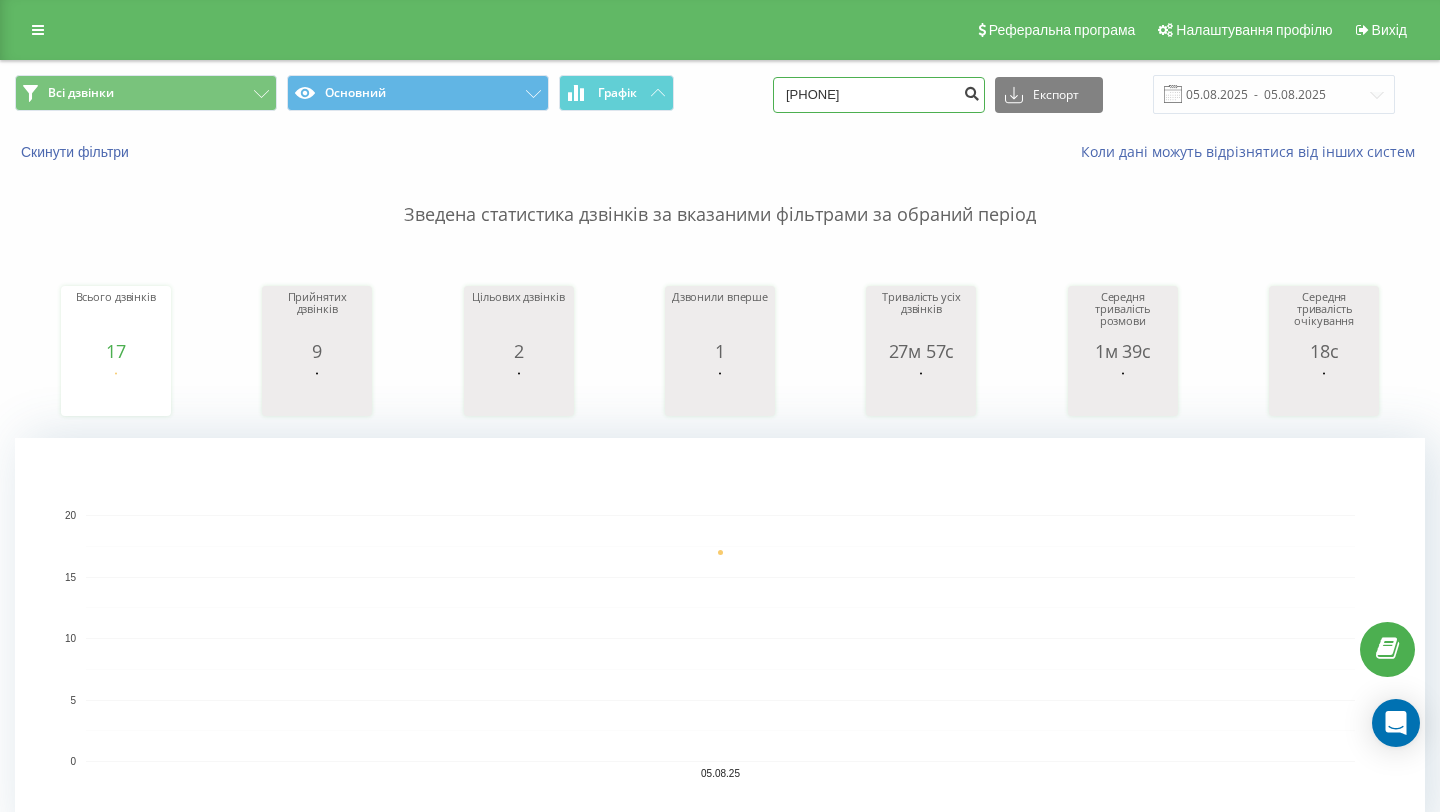 type on "[PHONE]" 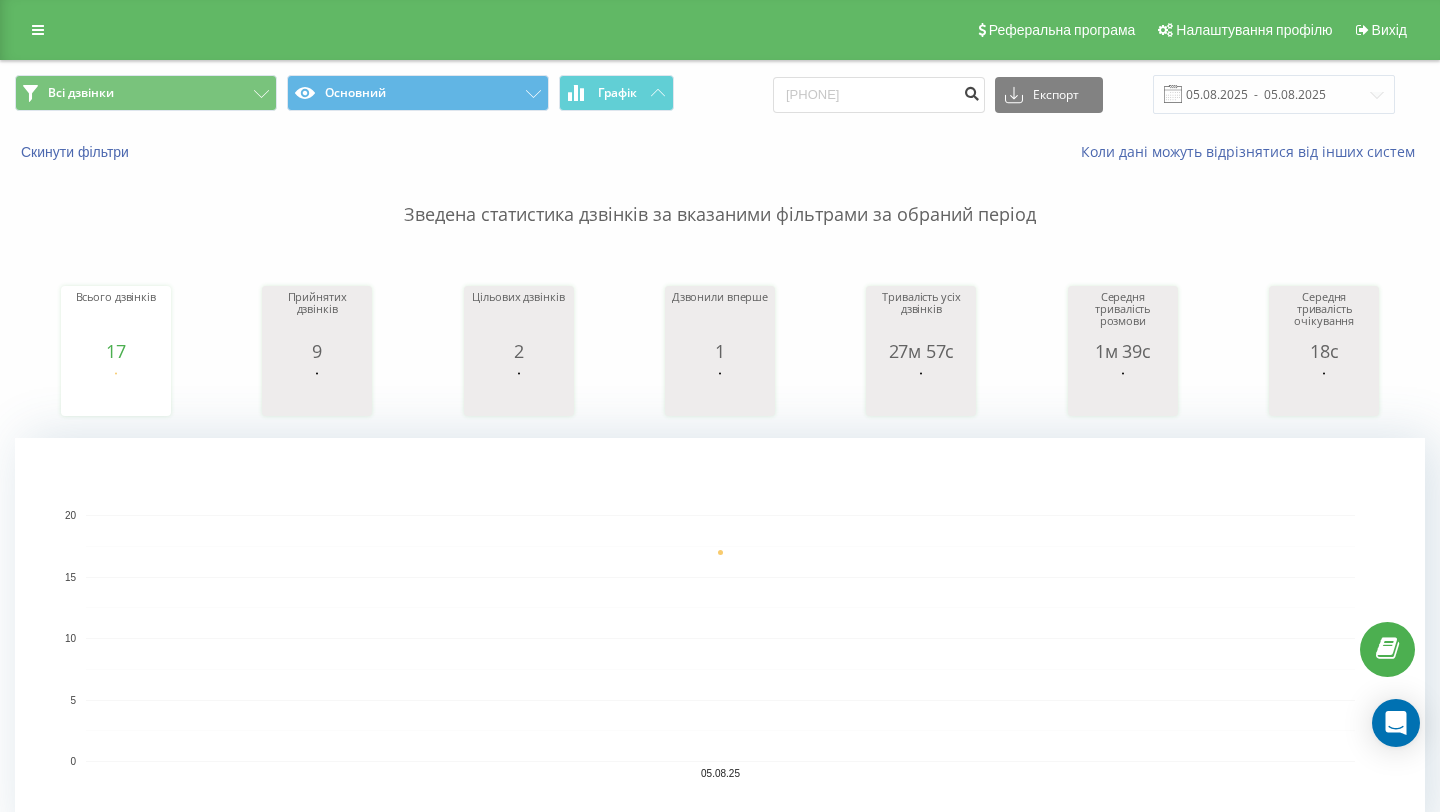 click at bounding box center (971, 91) 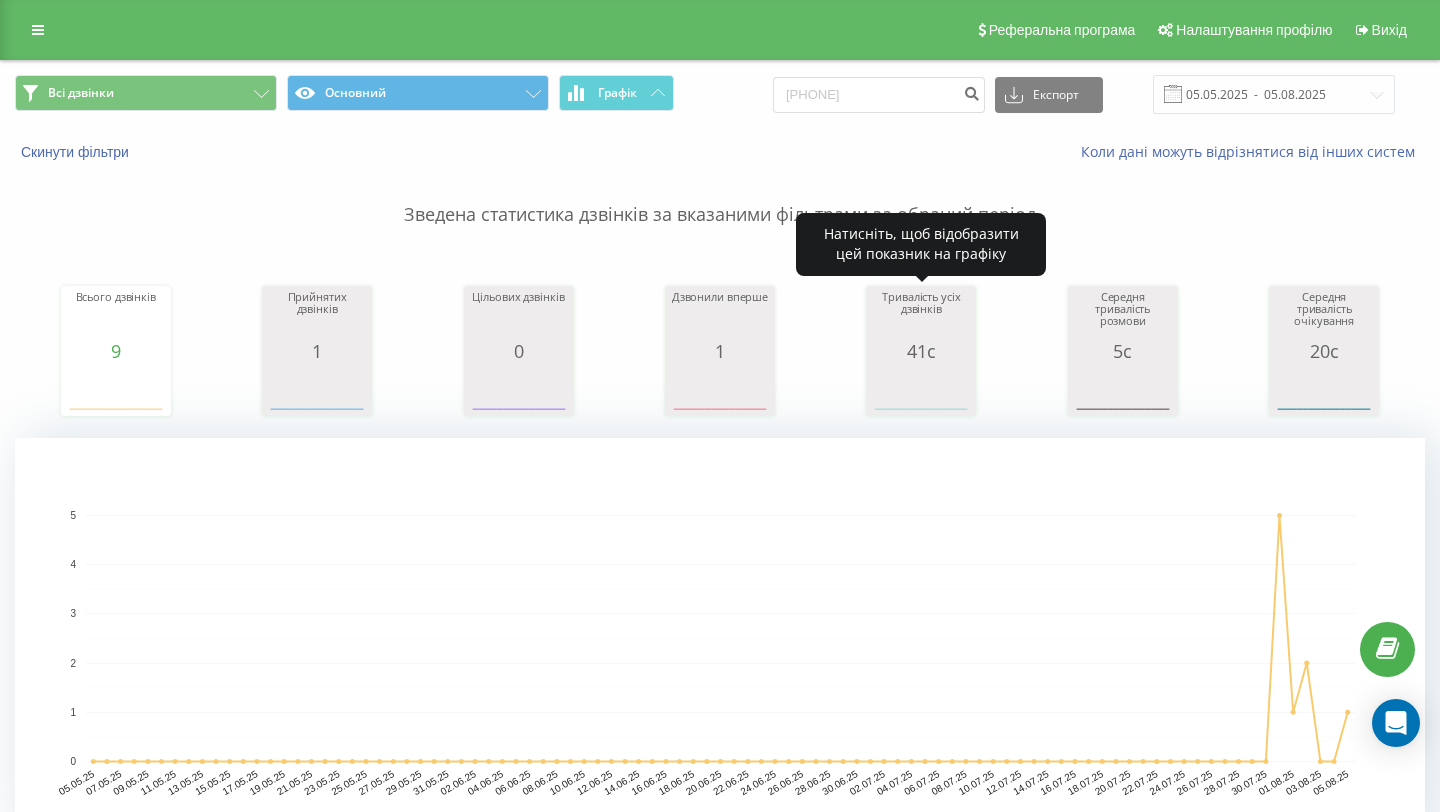 scroll, scrollTop: 0, scrollLeft: 0, axis: both 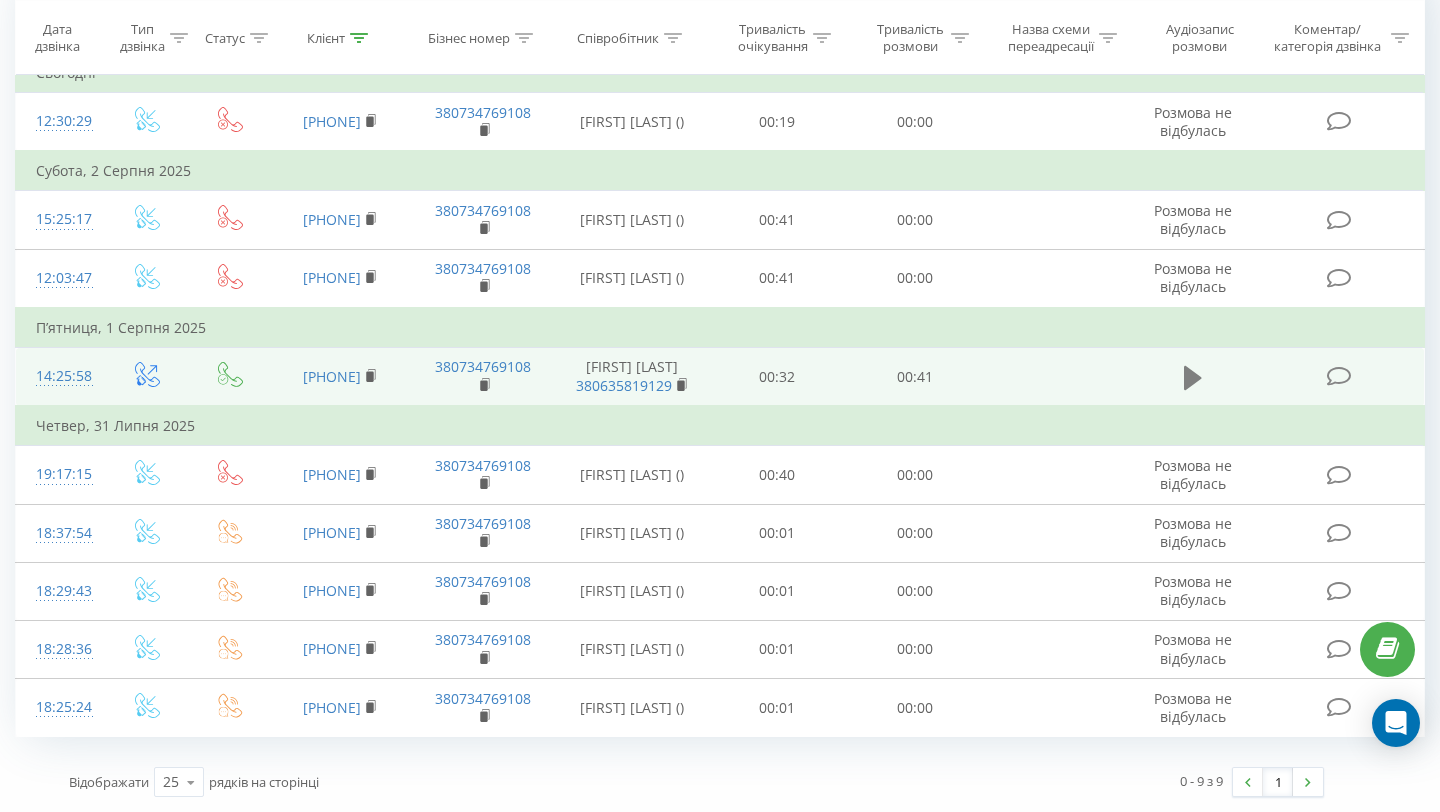 click 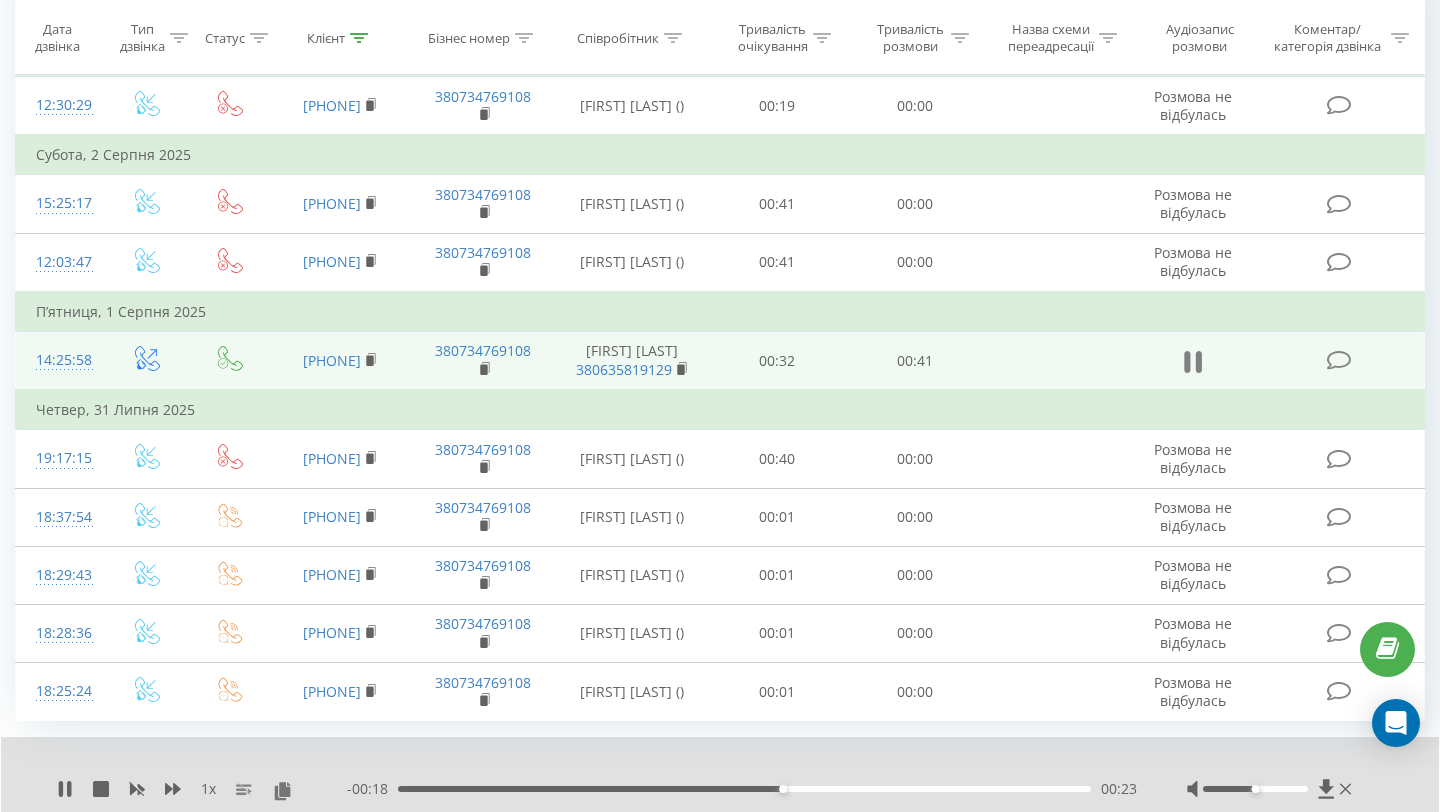 click 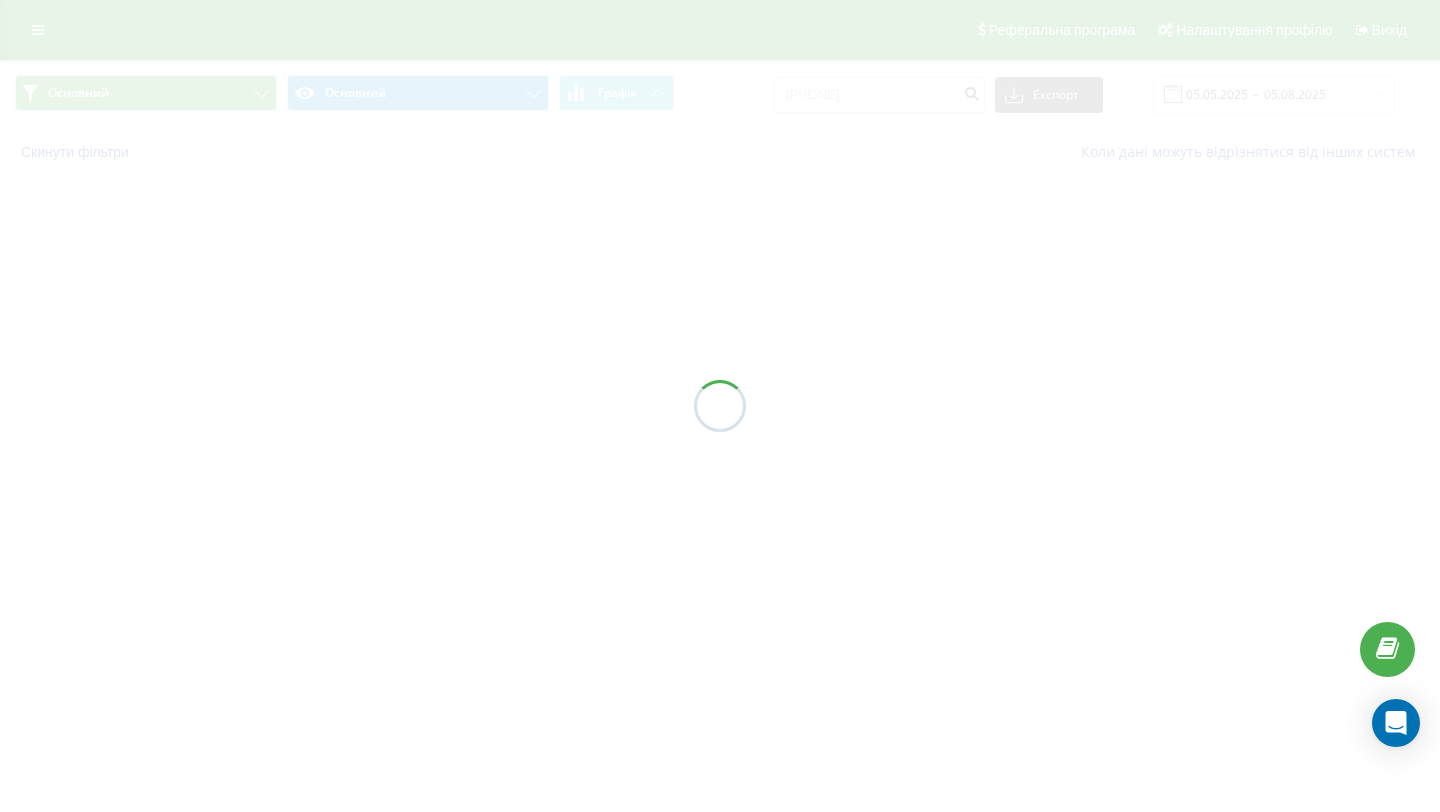 scroll, scrollTop: 0, scrollLeft: 0, axis: both 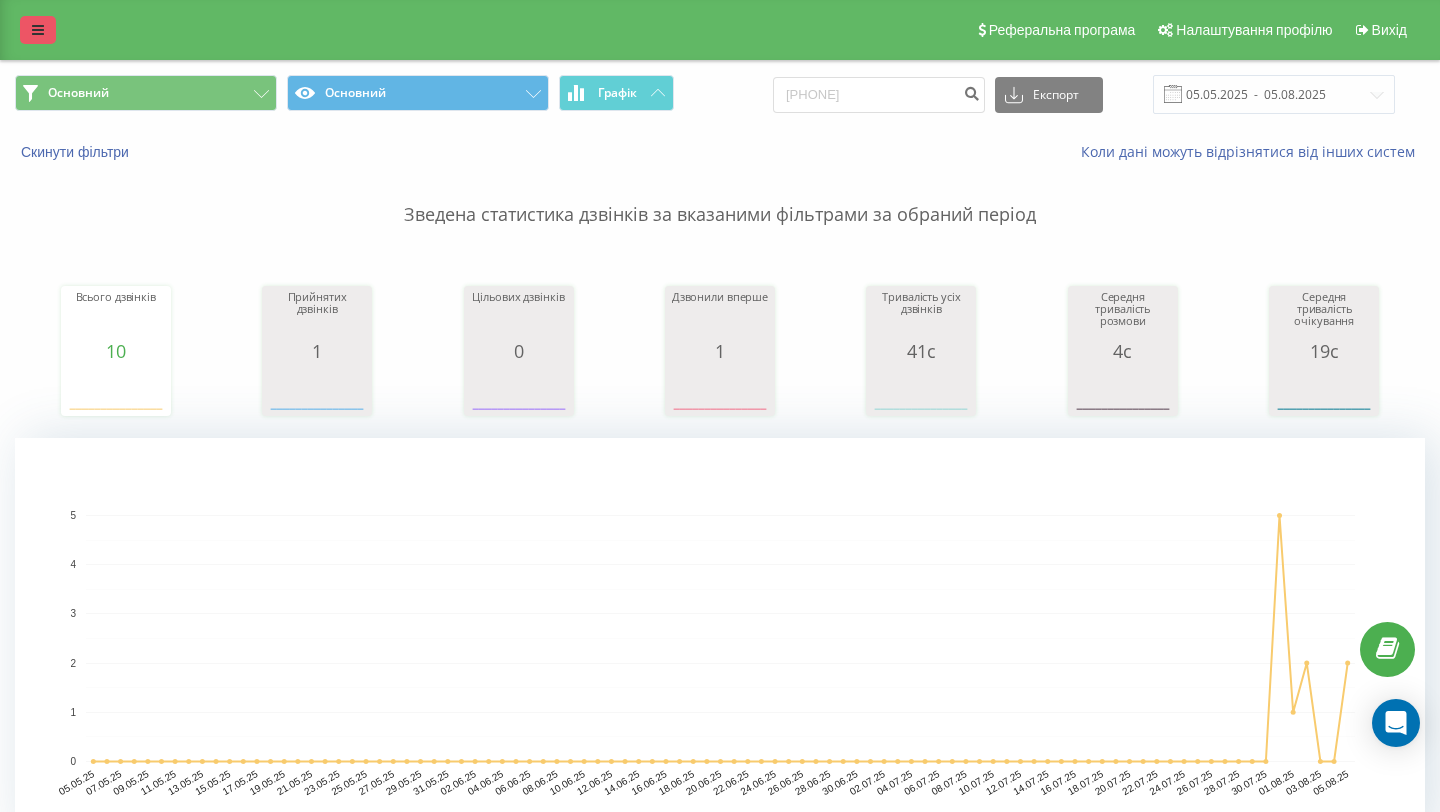 click at bounding box center [38, 30] 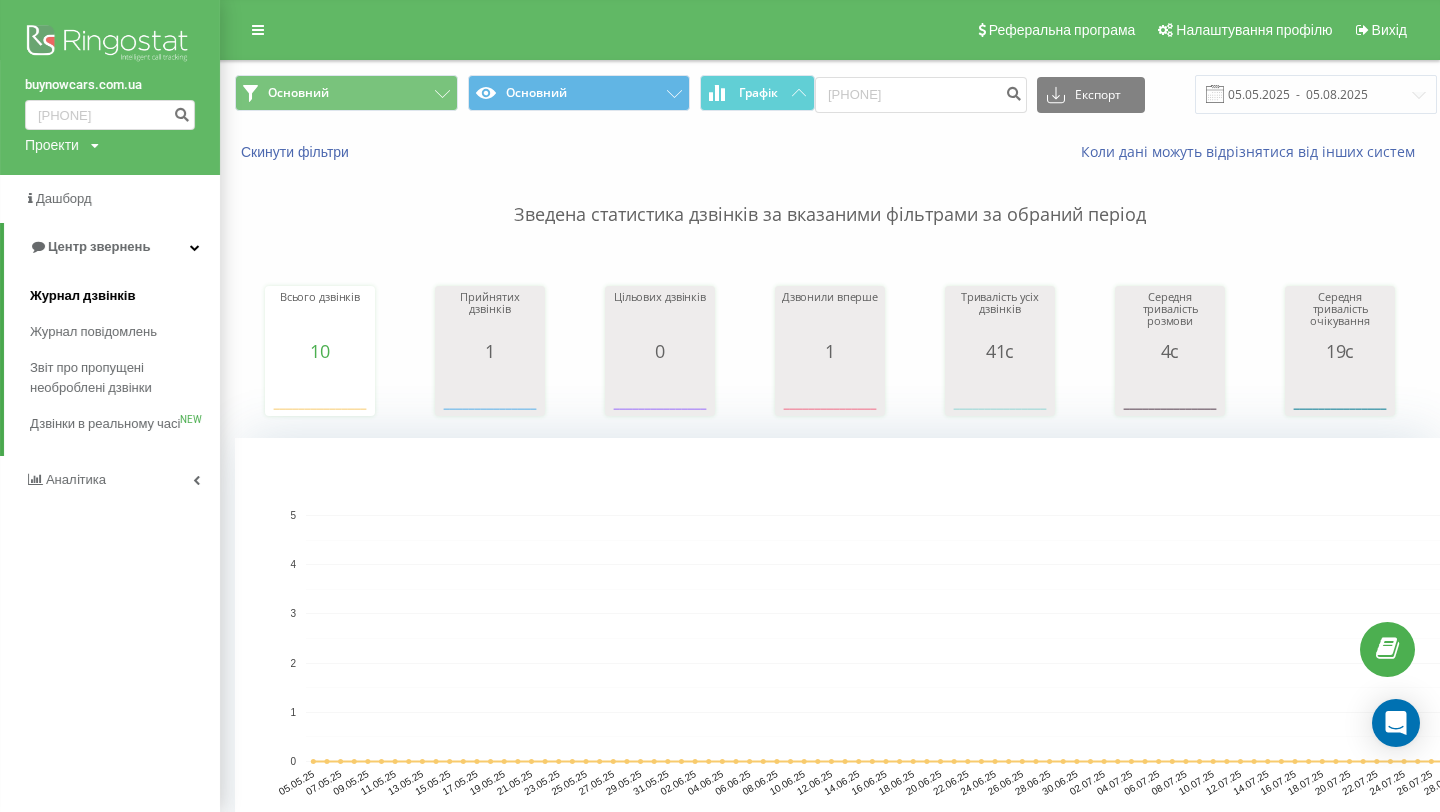 click on "Журнал дзвінків" at bounding box center (125, 296) 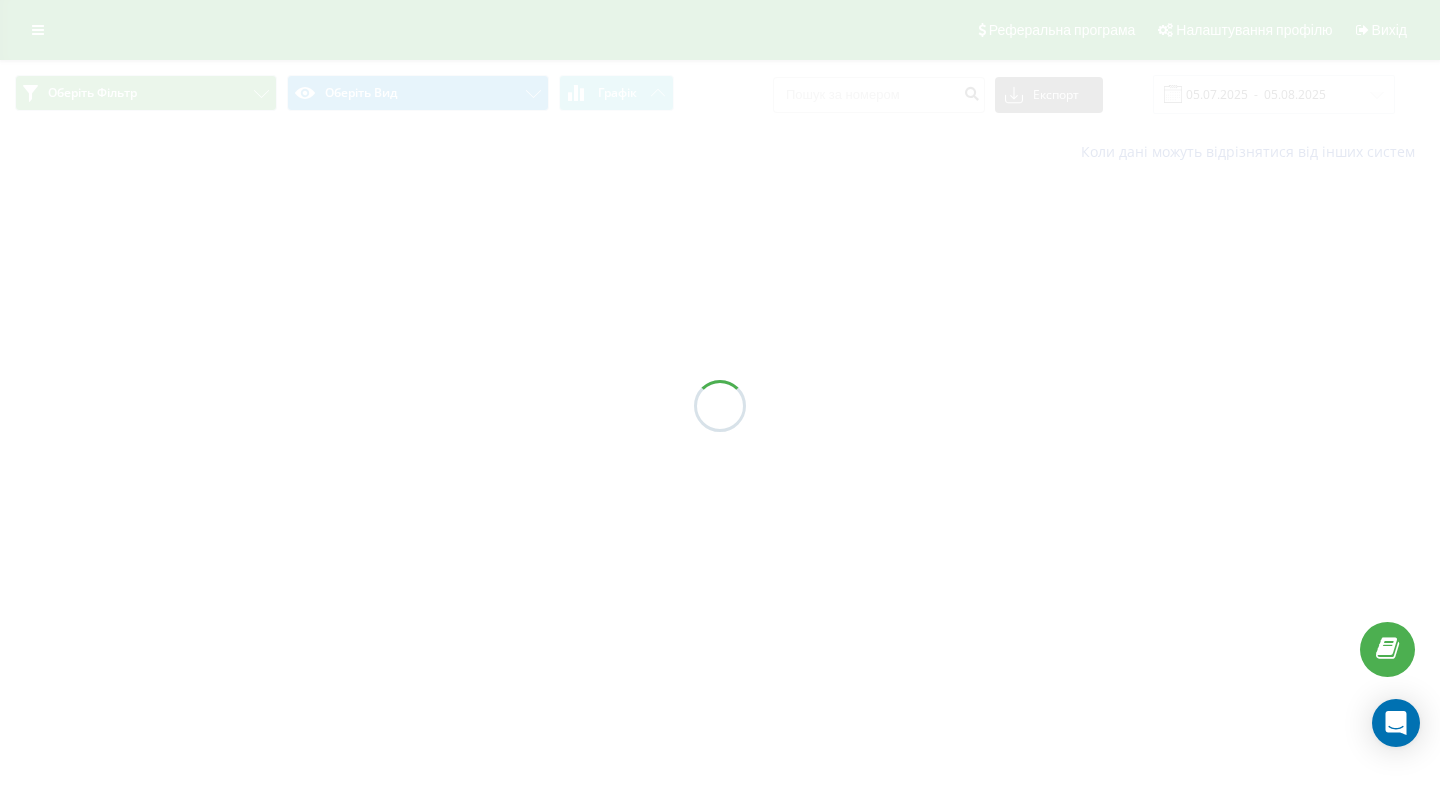 scroll, scrollTop: 0, scrollLeft: 0, axis: both 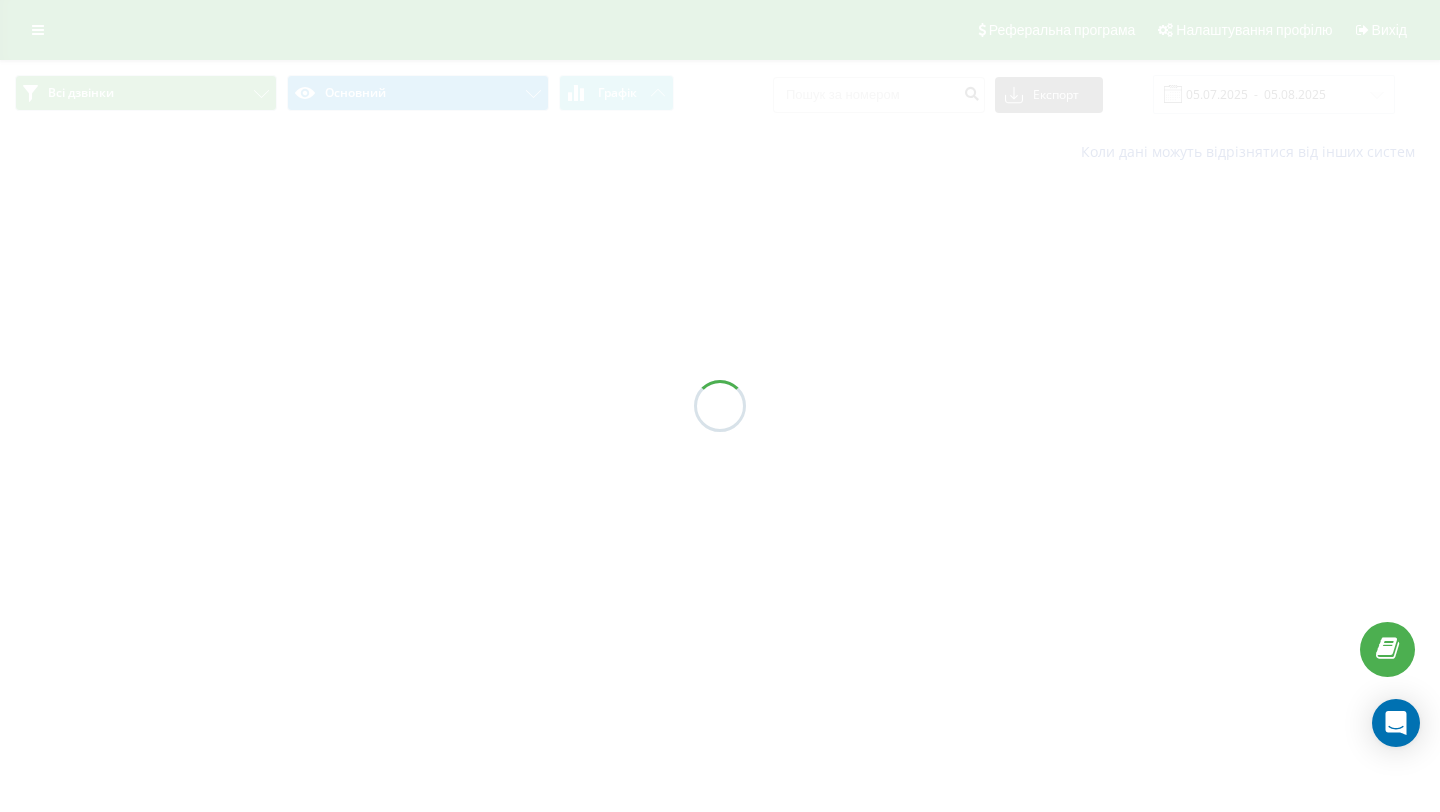 drag, startPoint x: 271, startPoint y: 538, endPoint x: 254, endPoint y: 539, distance: 17.029387 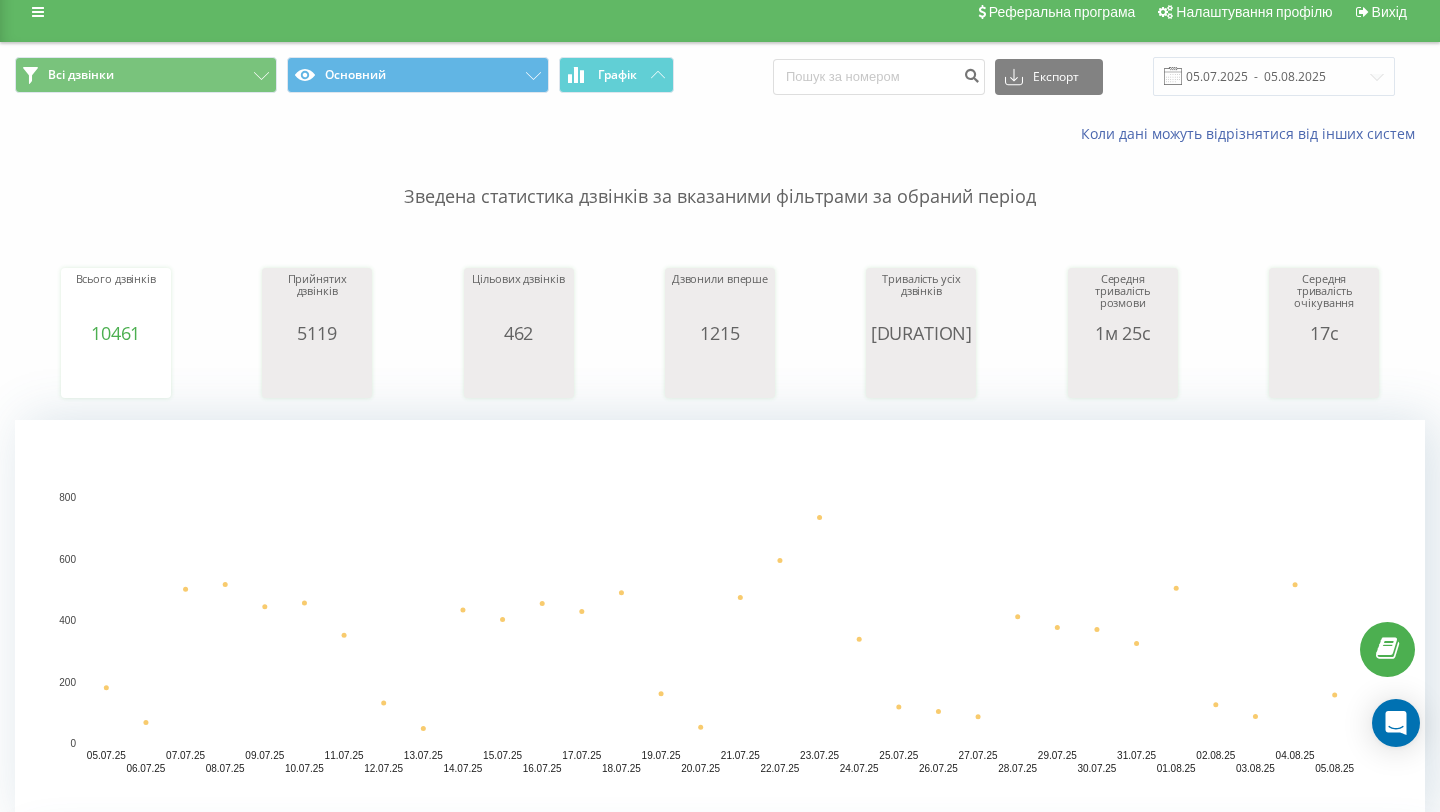 scroll, scrollTop: 0, scrollLeft: 0, axis: both 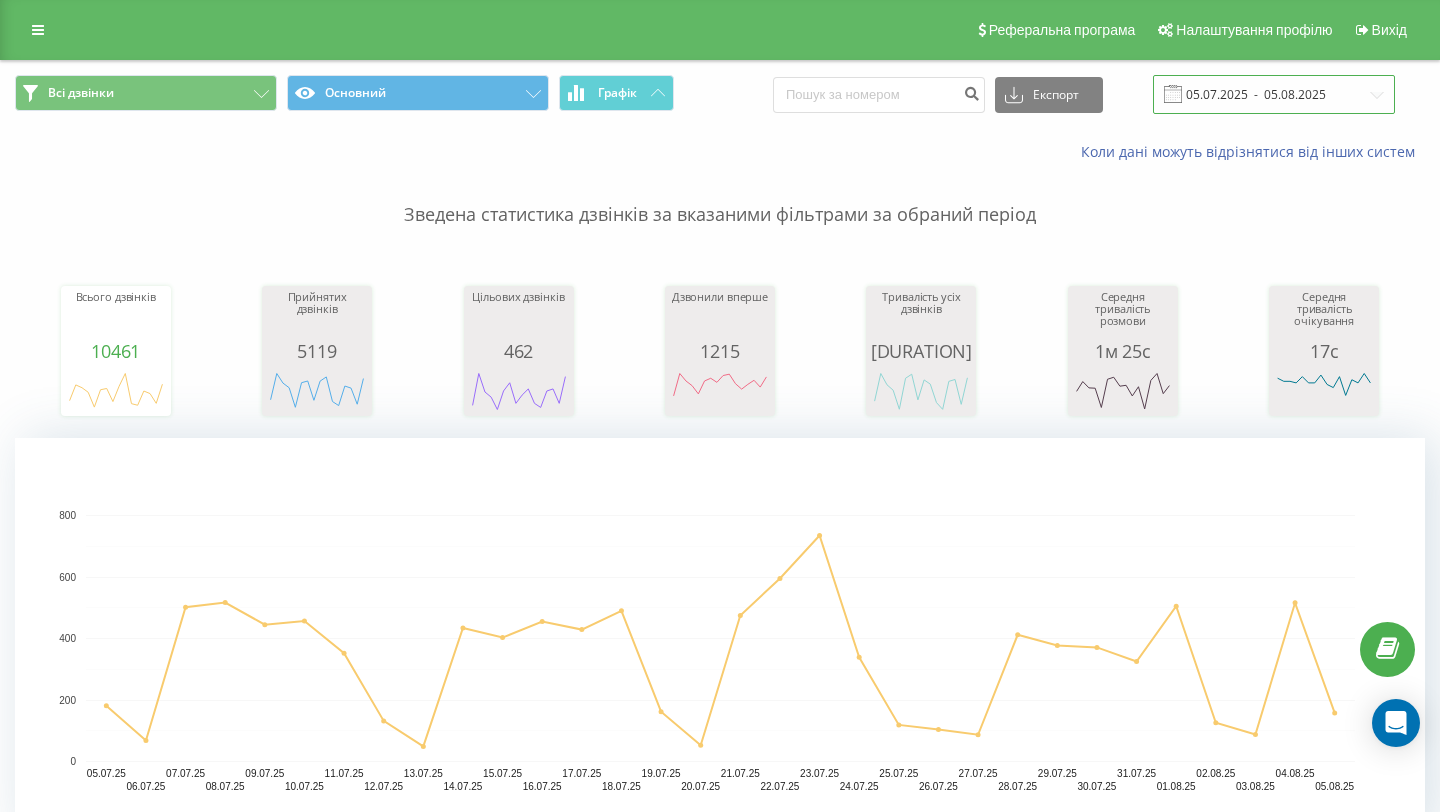 click on "05.07.2025  -  05.08.2025" at bounding box center [1274, 94] 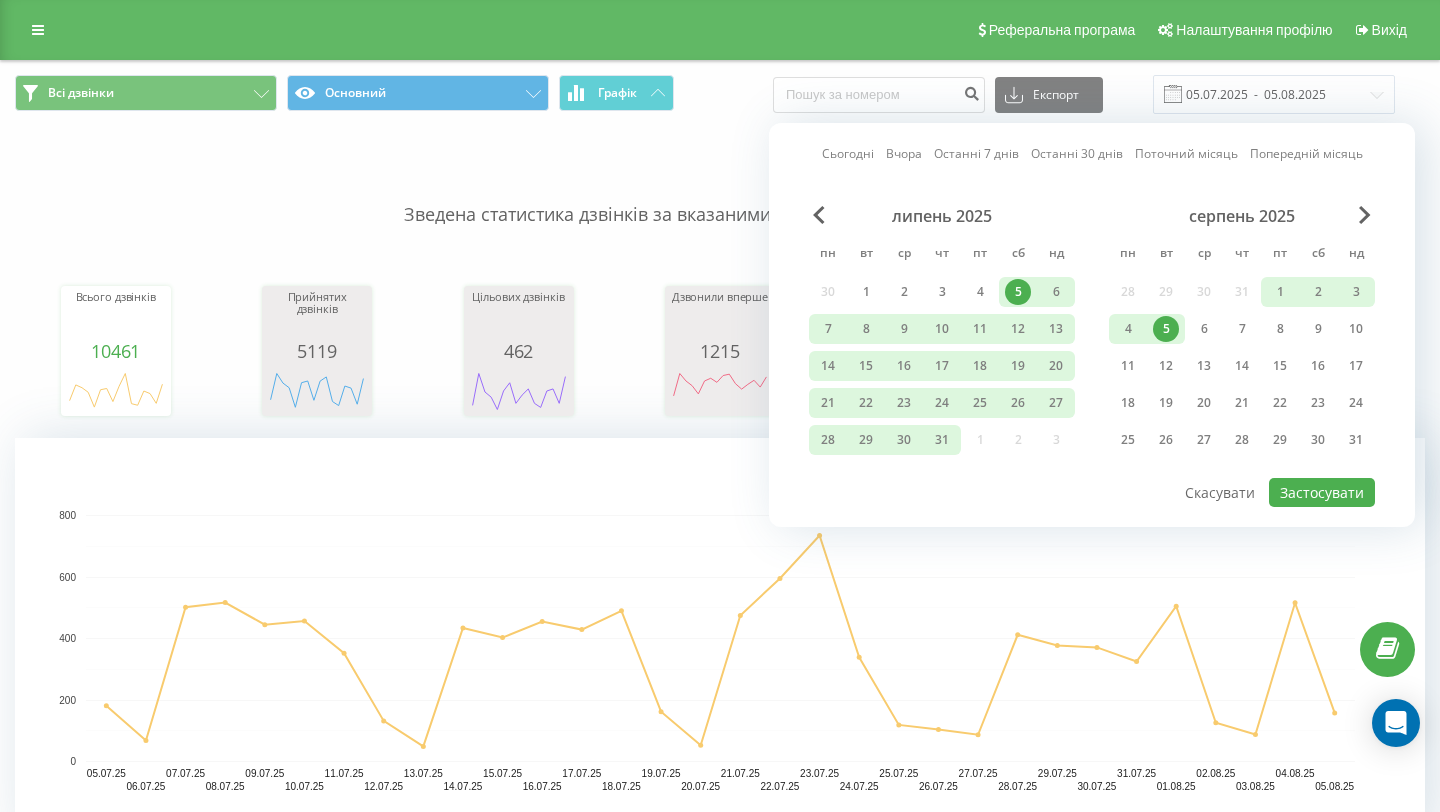 click on "5" at bounding box center (1166, 329) 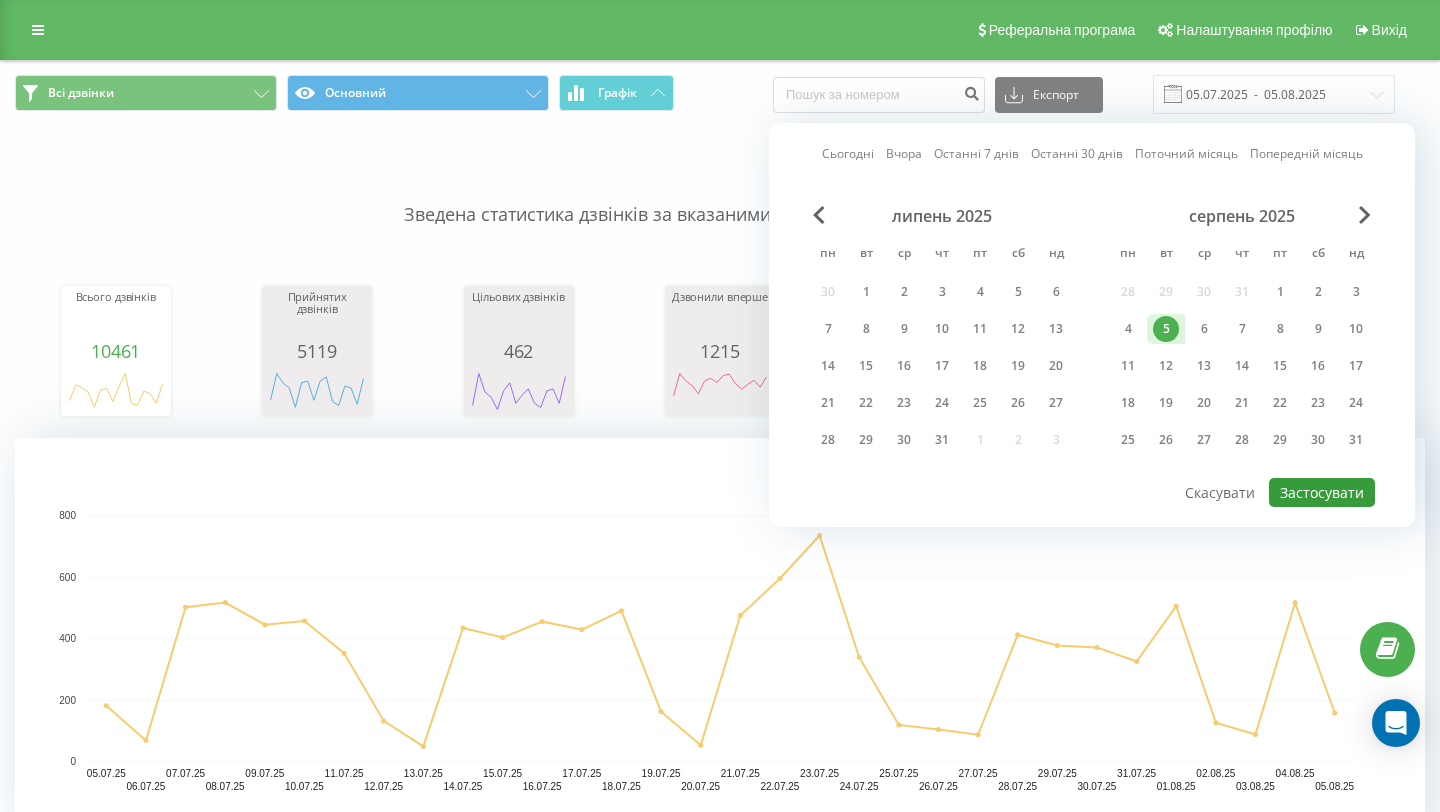 click on "Застосувати" at bounding box center (1322, 492) 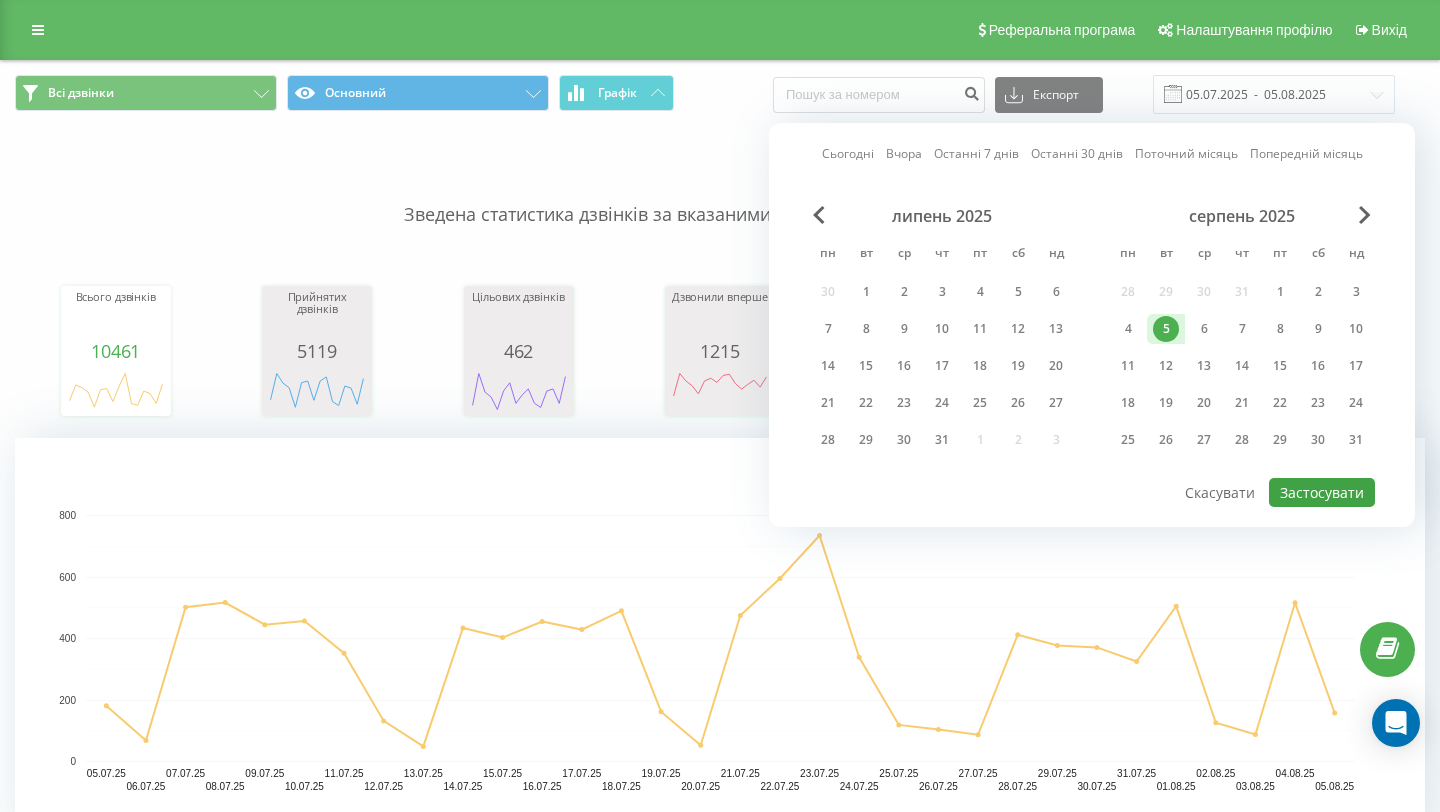 type on "05.08.2025  -  05.08.2025" 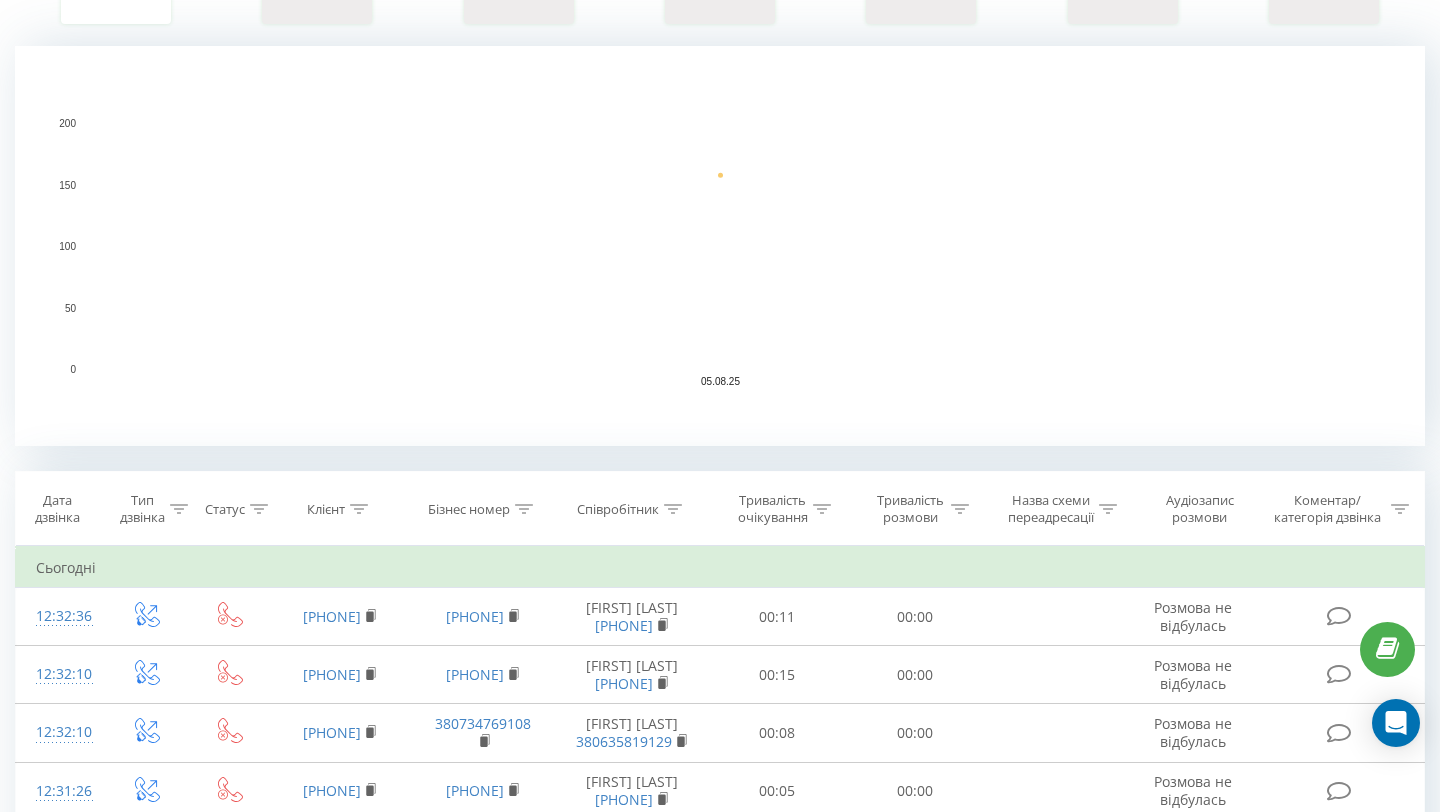 scroll, scrollTop: 532, scrollLeft: 0, axis: vertical 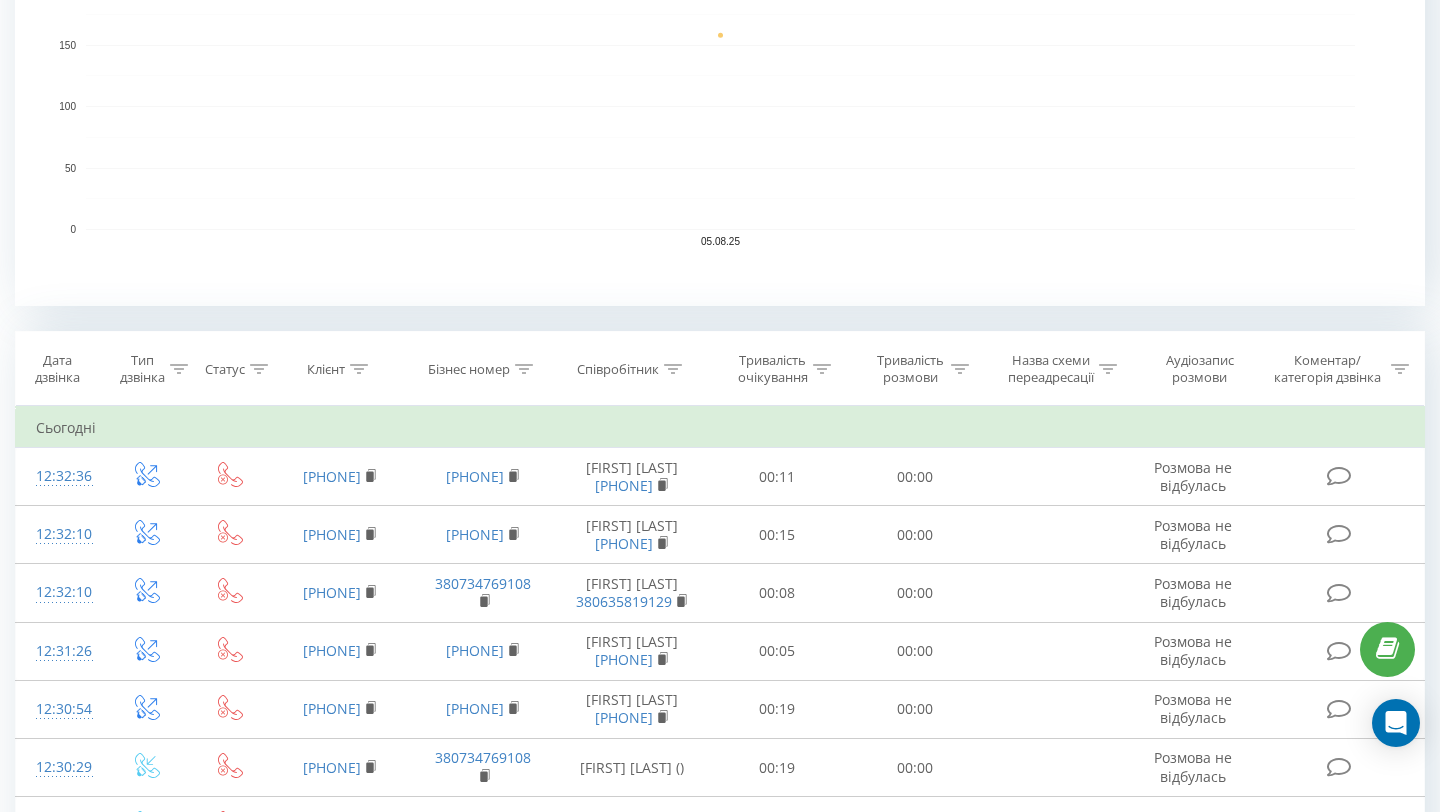 click on "Тривалість очікування" at bounding box center [773, 369] 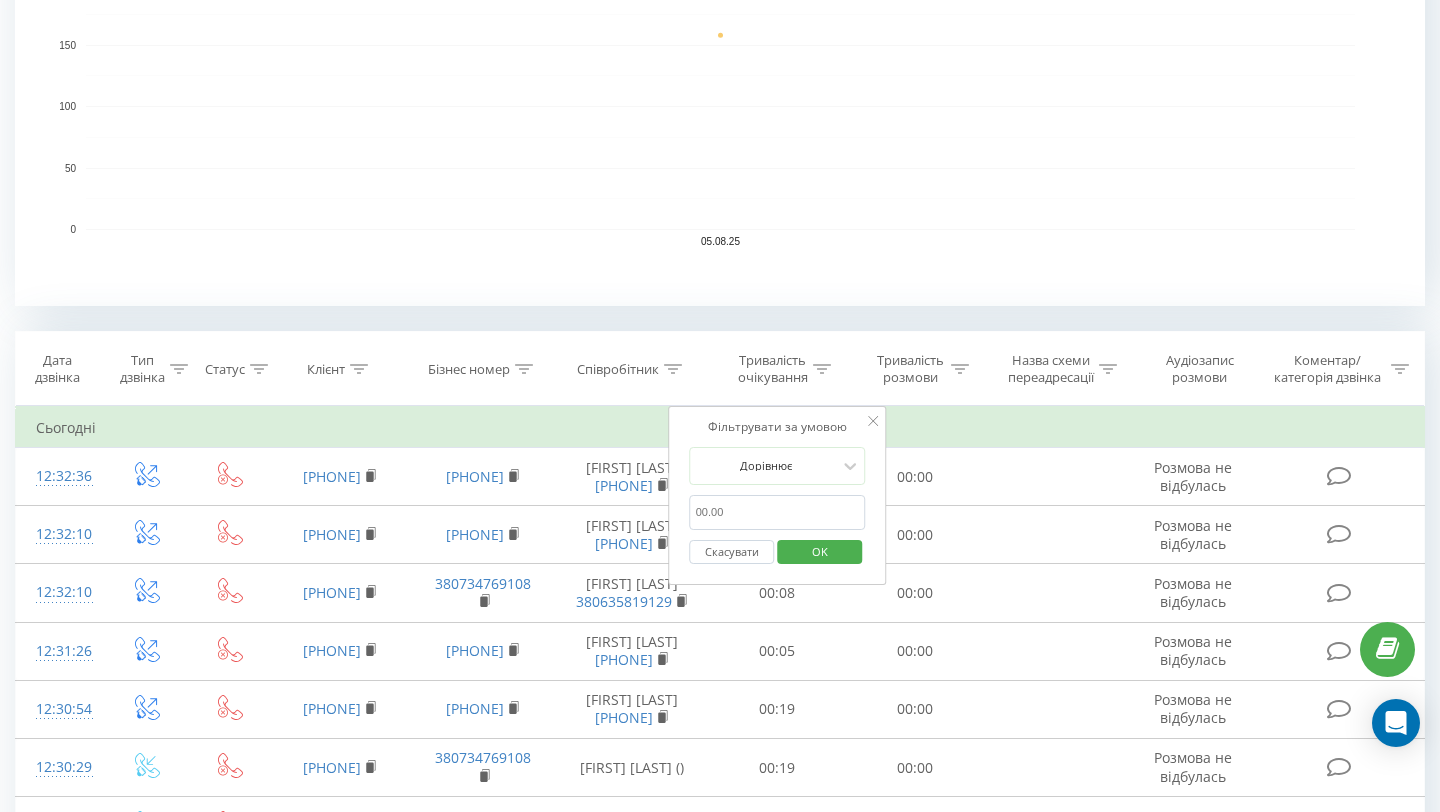 click at bounding box center (778, 512) 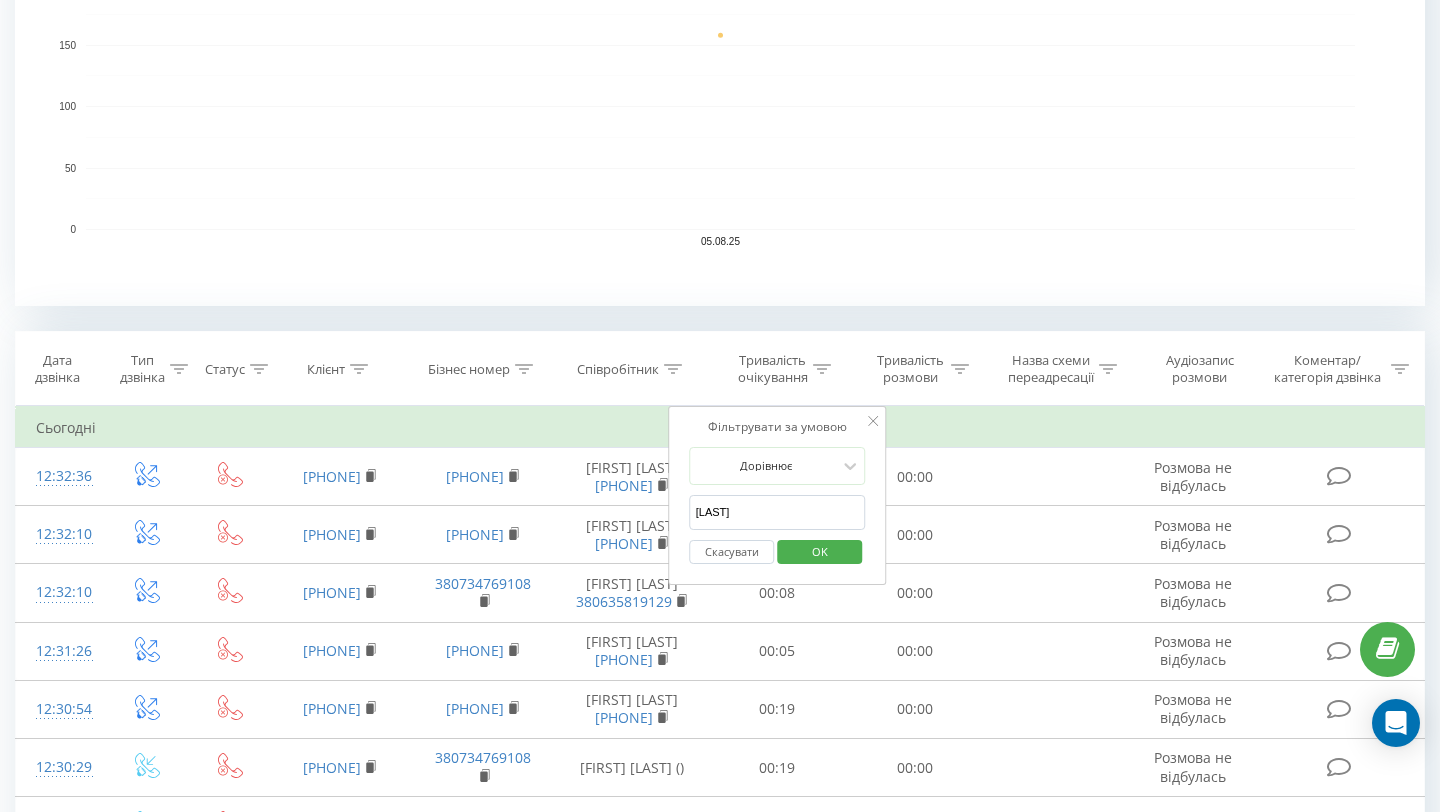 click on "Співробітник" at bounding box center [632, 369] 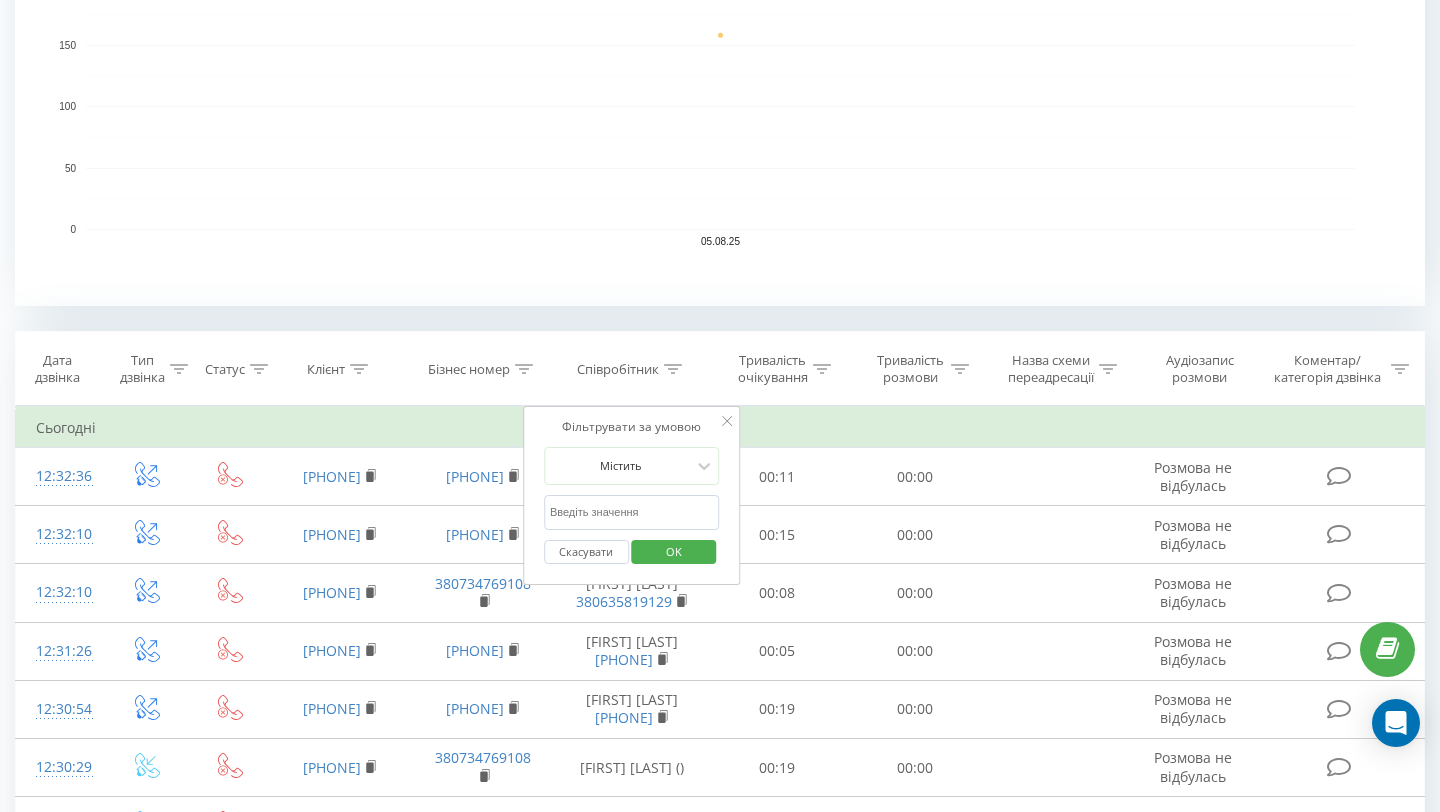 click at bounding box center [632, 512] 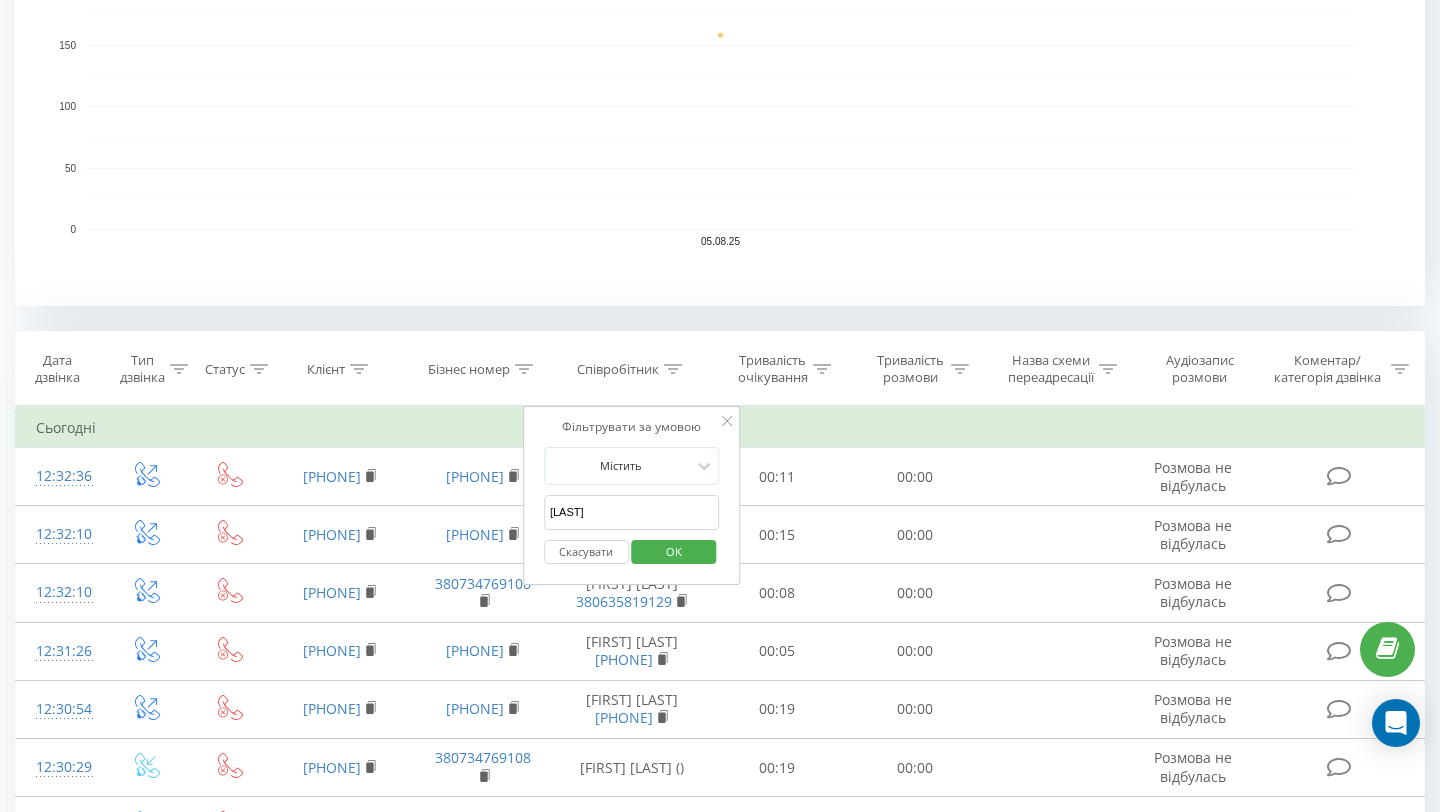 click on "OK" at bounding box center [674, 551] 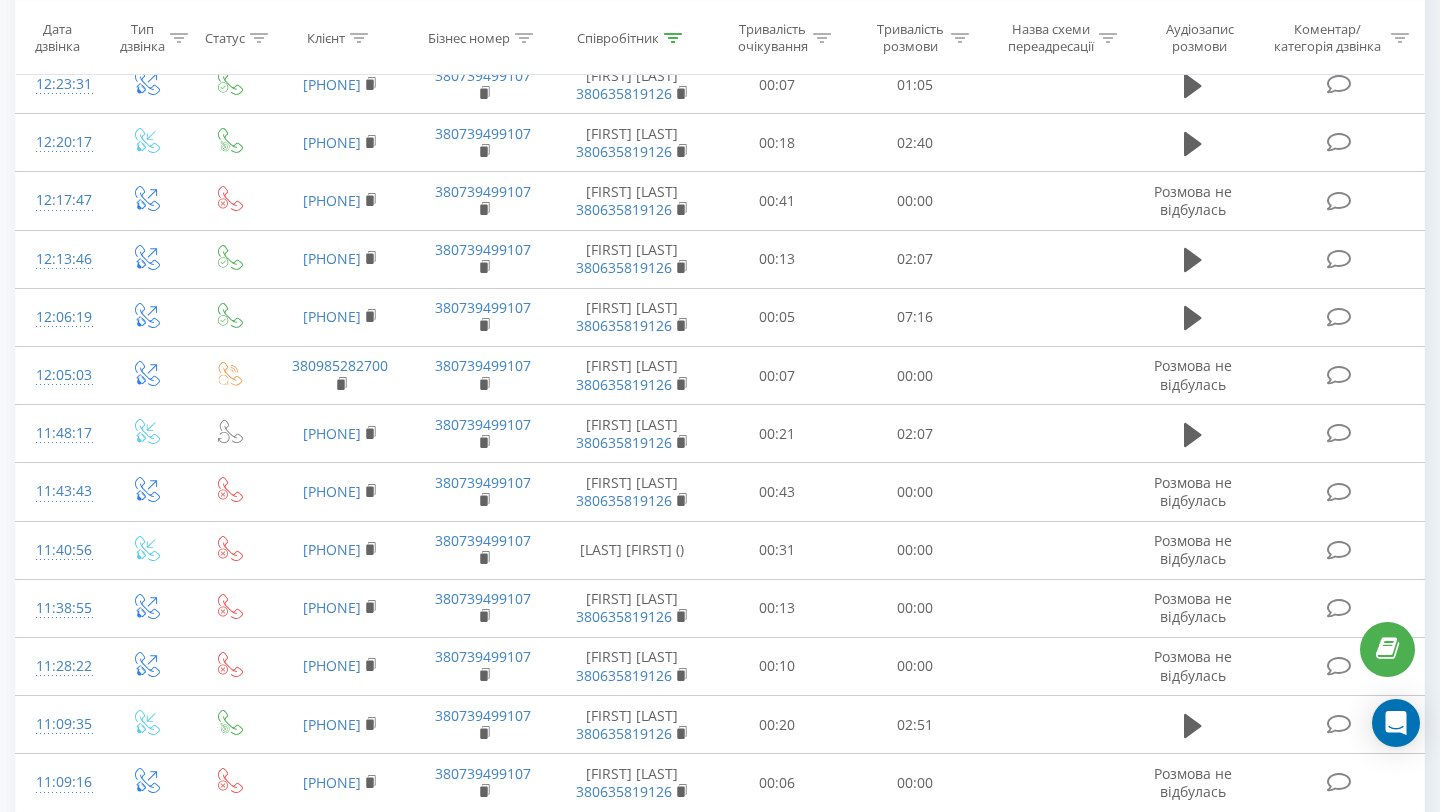 scroll, scrollTop: 0, scrollLeft: 0, axis: both 